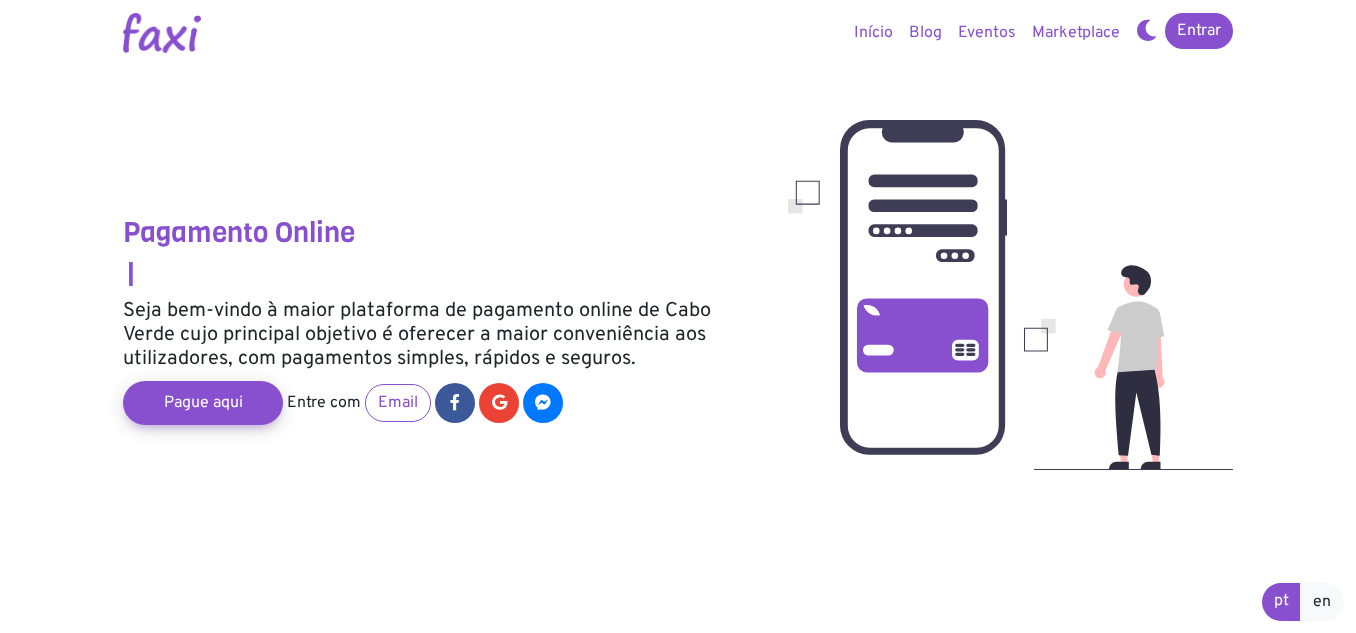 scroll, scrollTop: 0, scrollLeft: 0, axis: both 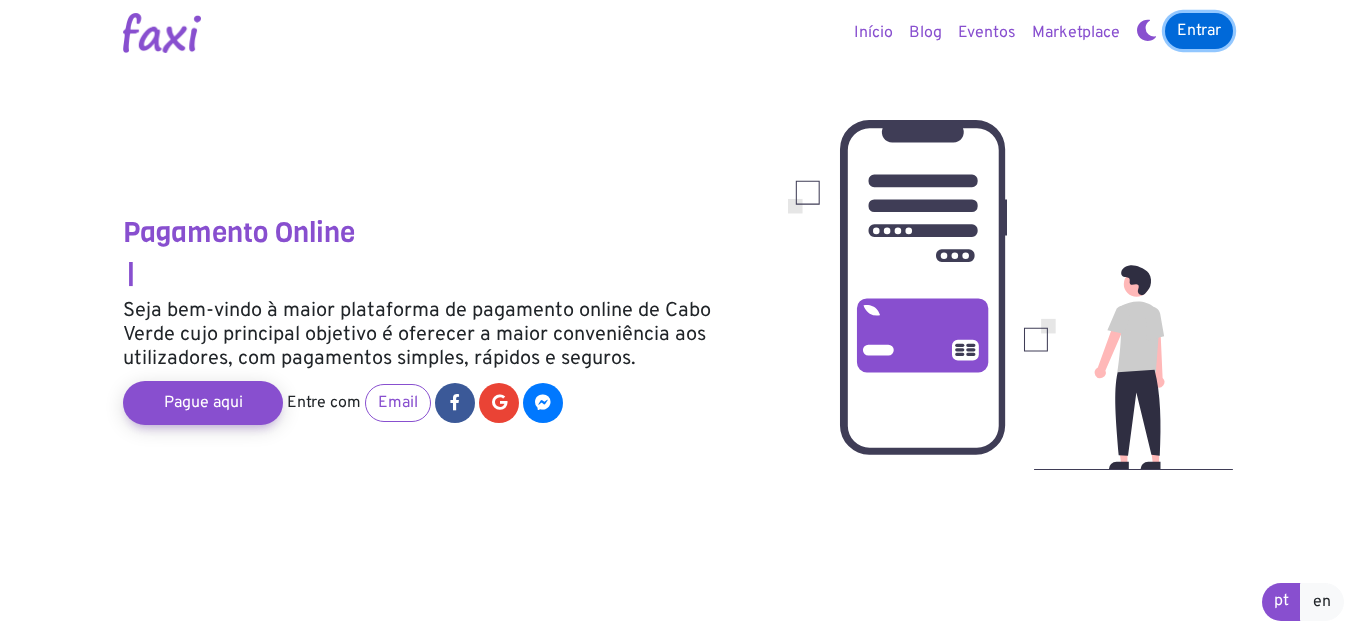 click on "Entrar" at bounding box center [1199, 31] 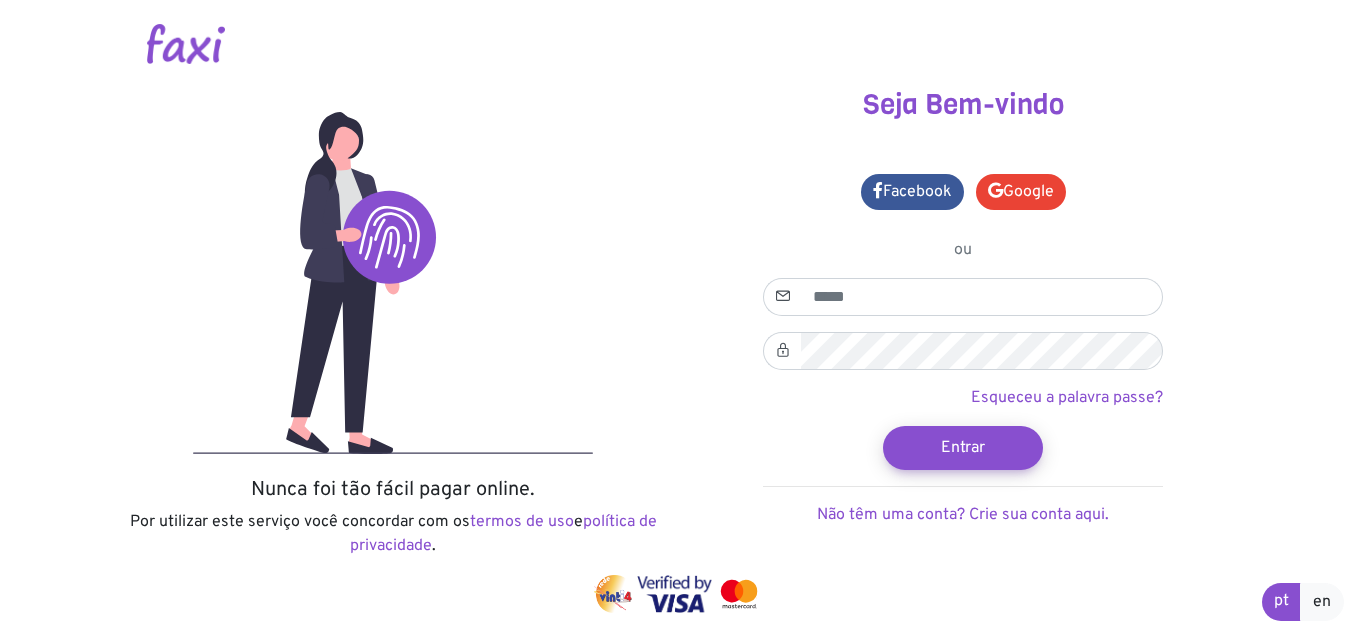 scroll, scrollTop: 0, scrollLeft: 0, axis: both 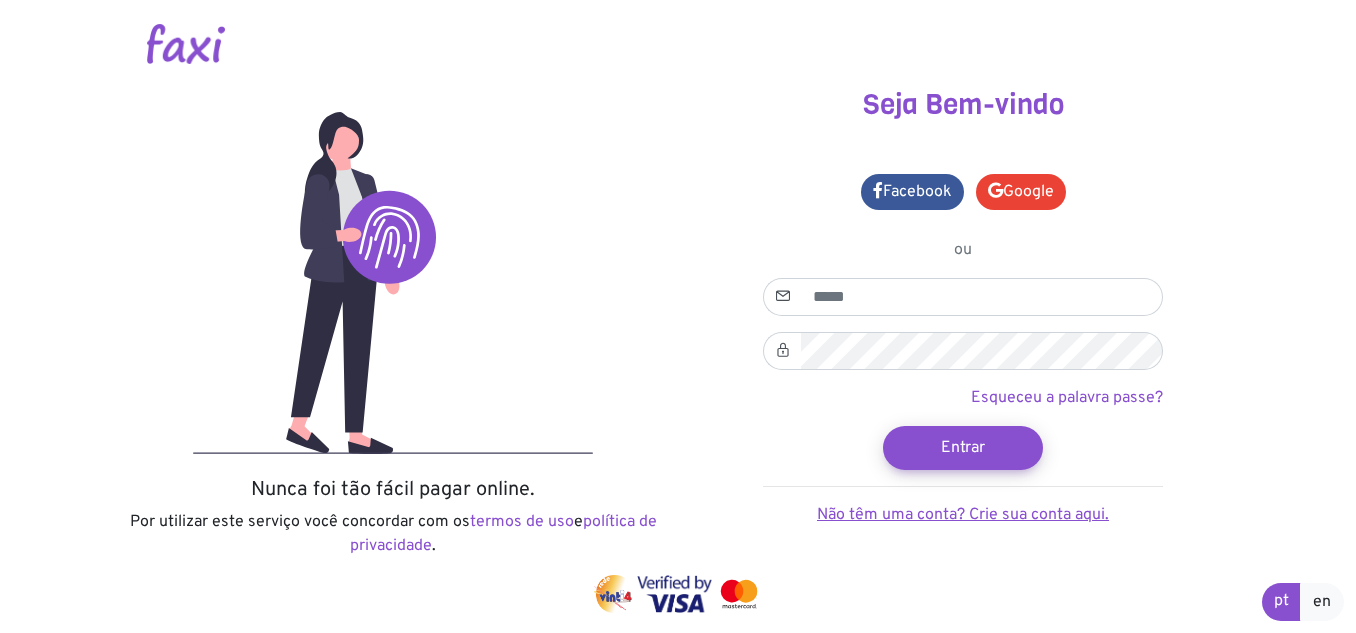 click on "Não têm uma conta? Crie sua conta aqui." at bounding box center (963, 515) 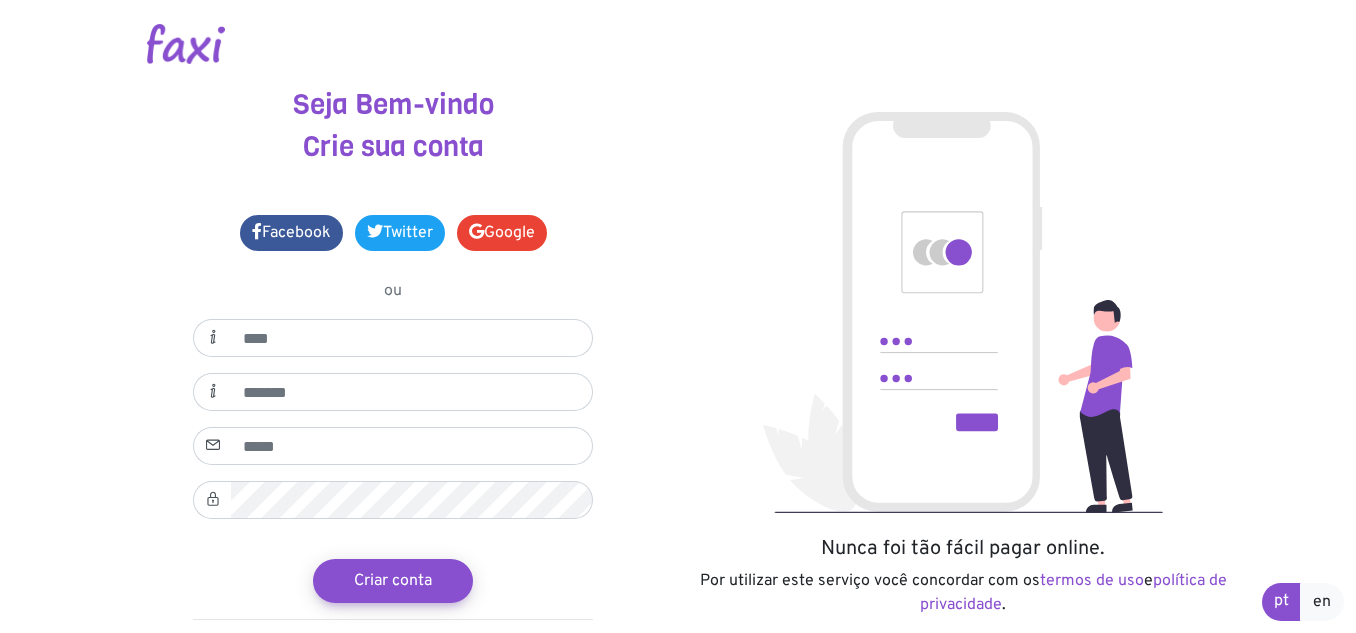 scroll, scrollTop: 0, scrollLeft: 0, axis: both 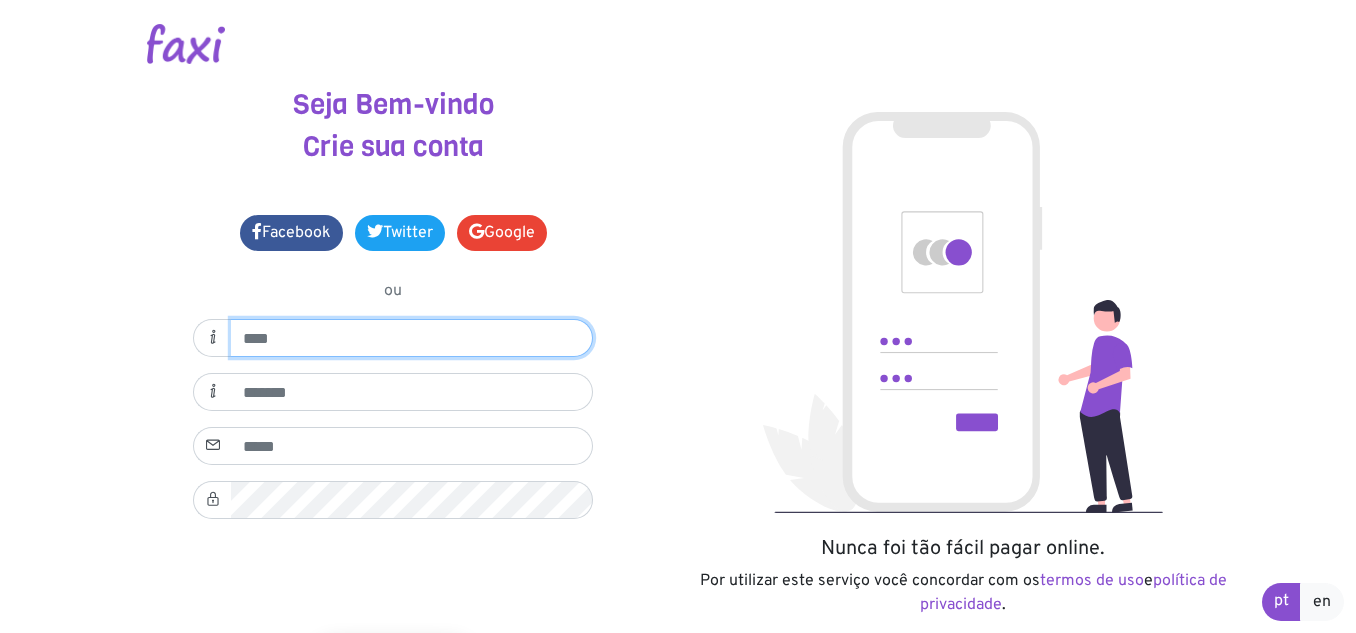 click at bounding box center (412, 338) 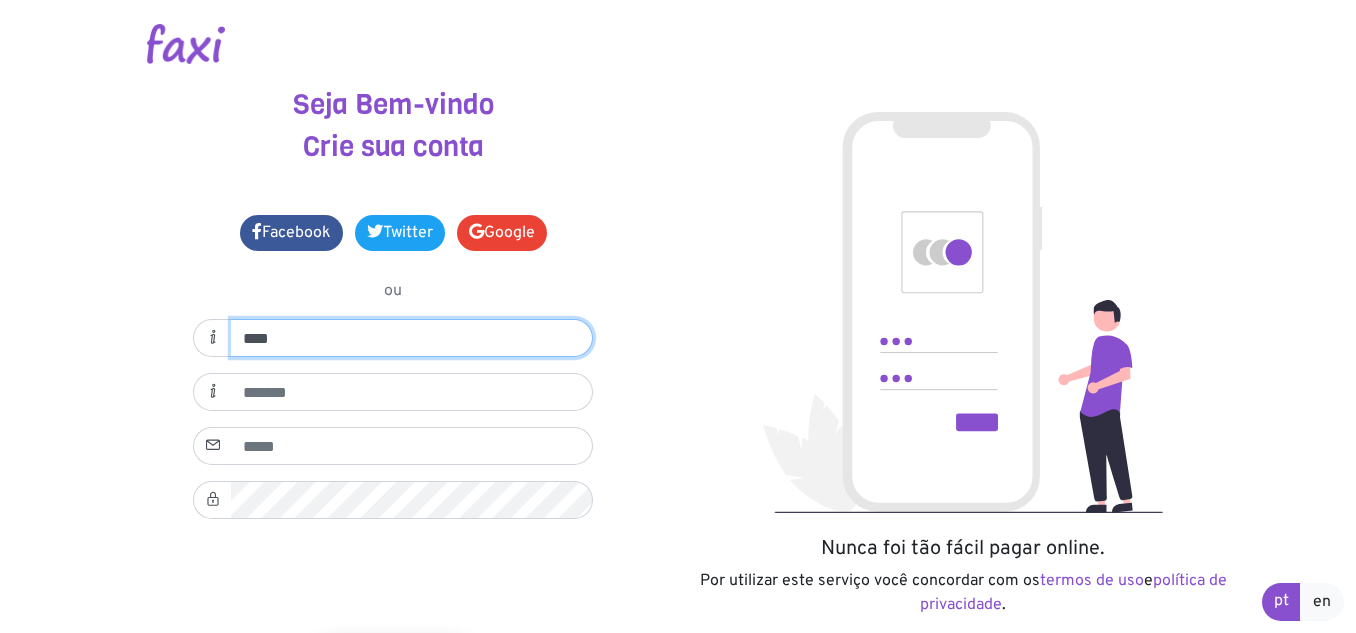 type on "****" 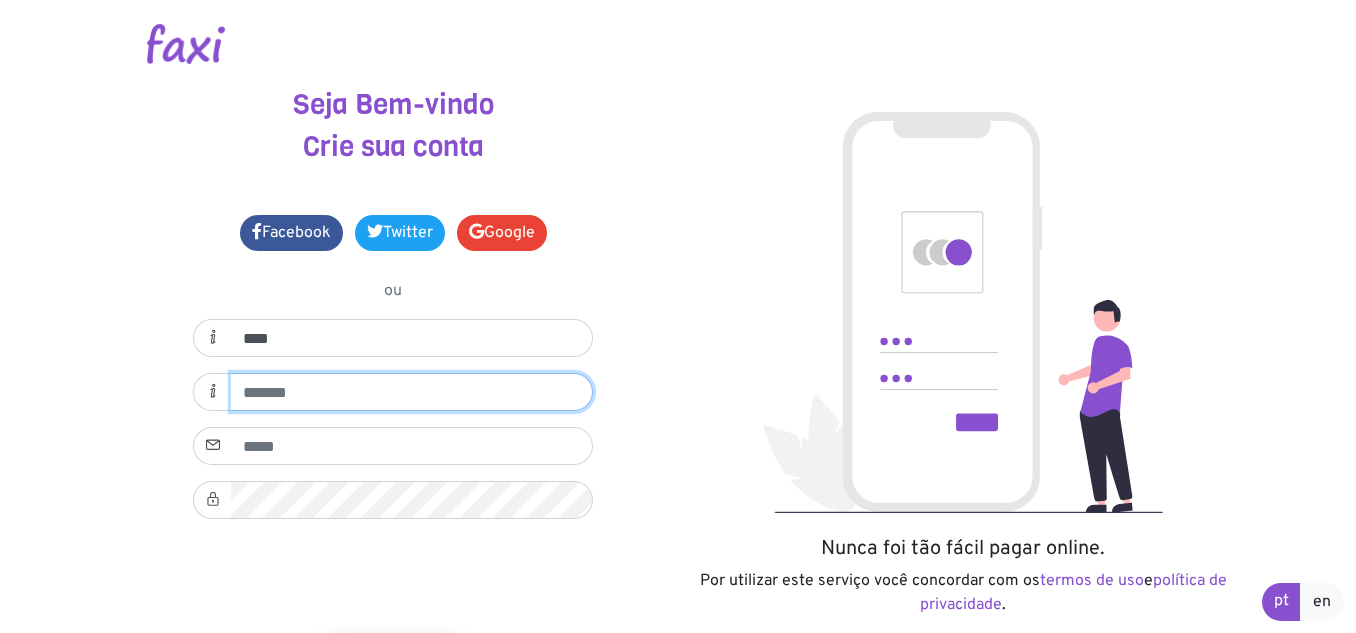 click at bounding box center (412, 392) 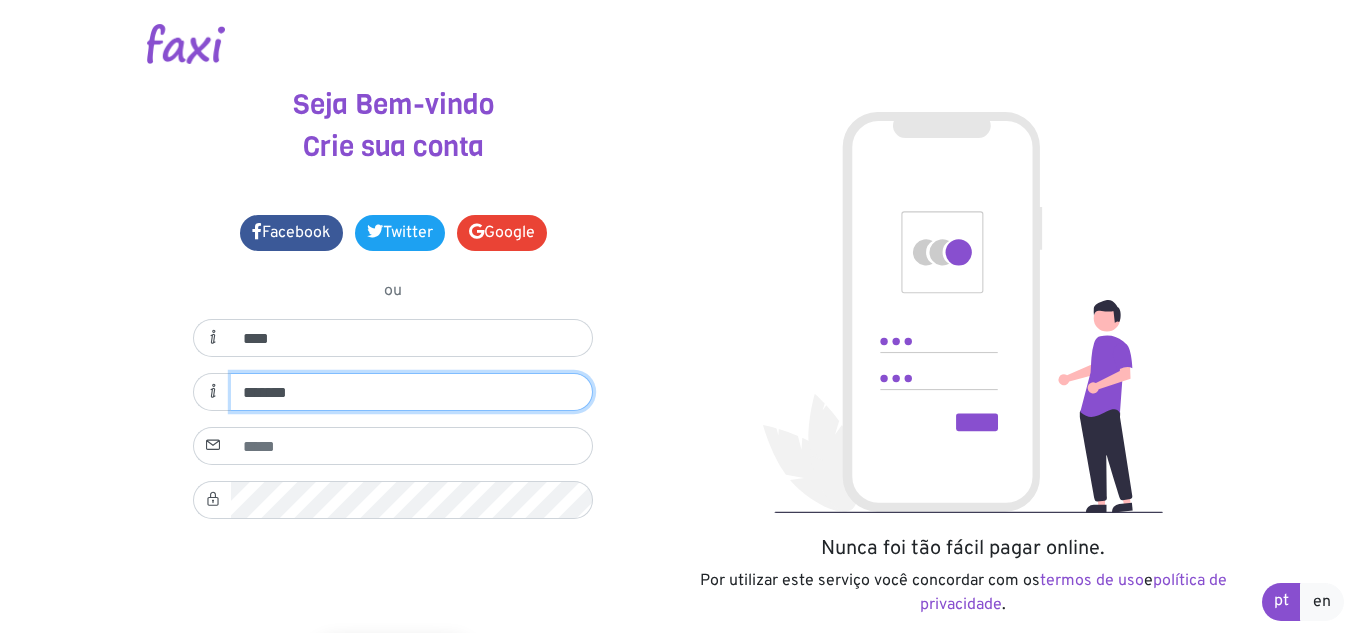 type on "*******" 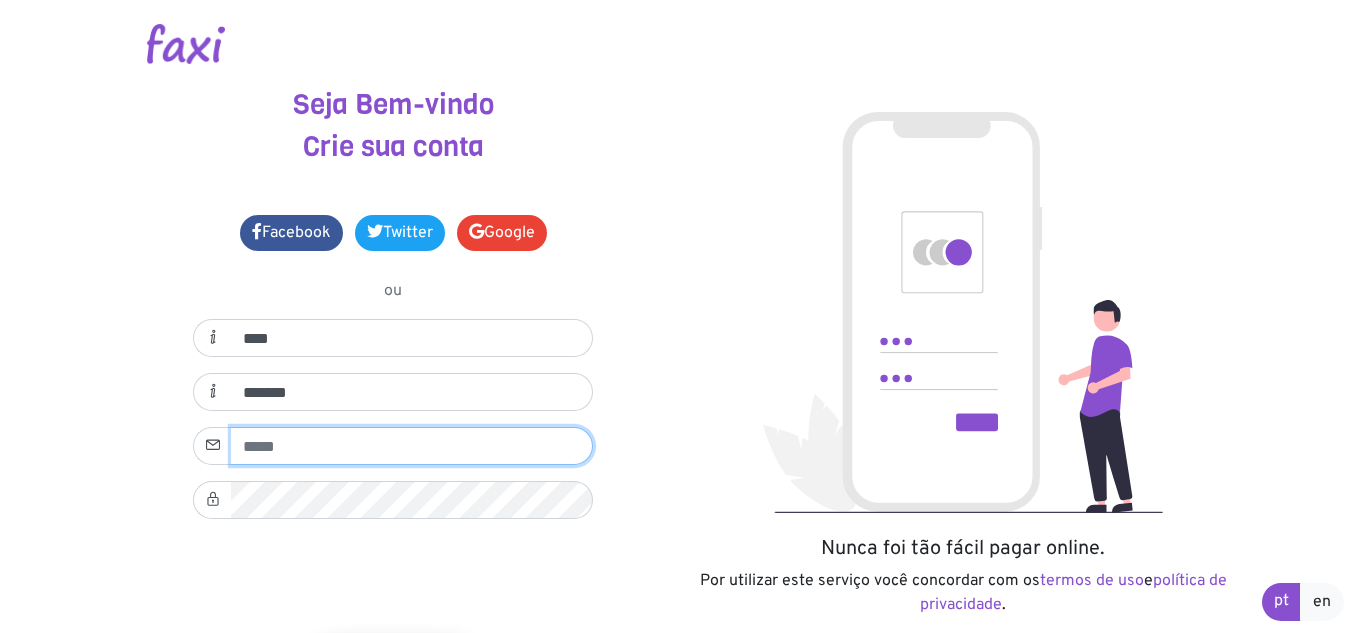 click at bounding box center (412, 446) 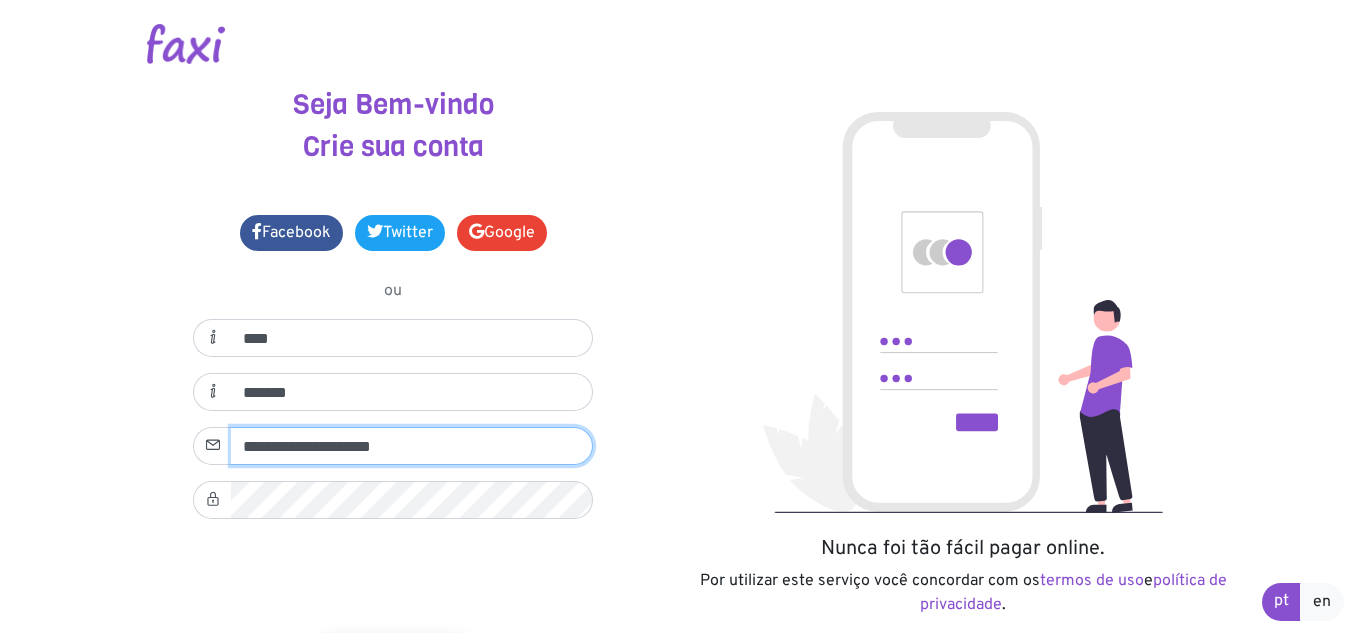 type on "**********" 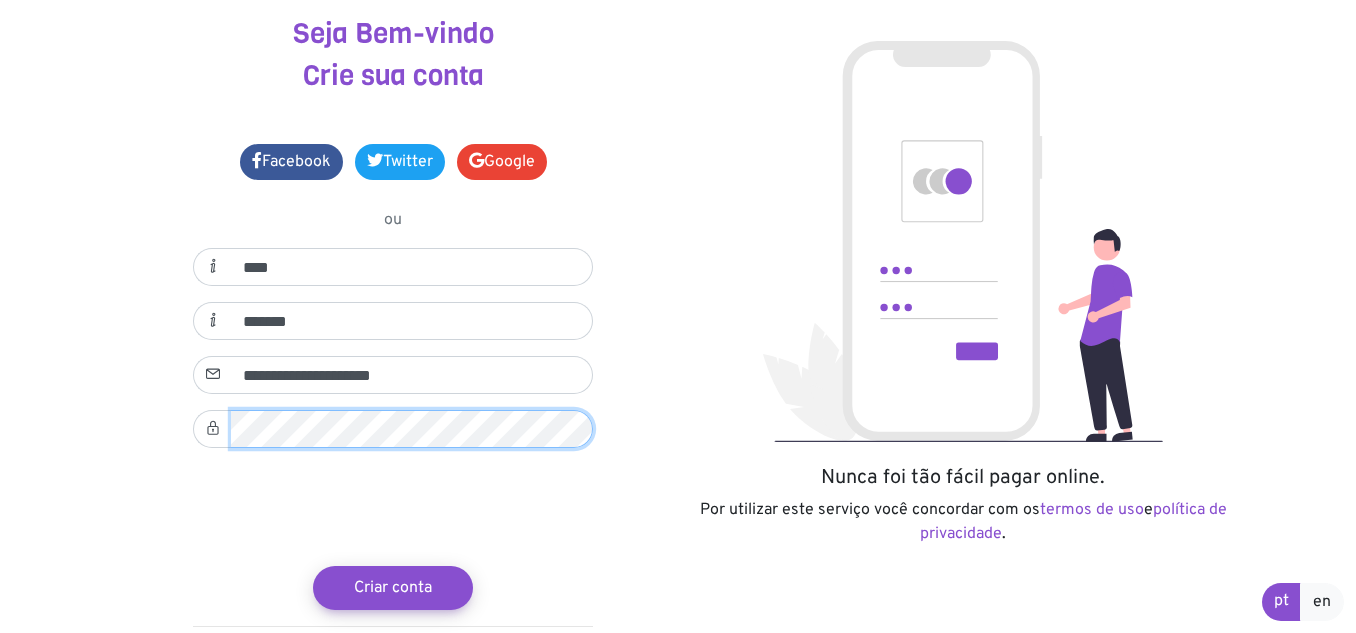 scroll, scrollTop: 127, scrollLeft: 0, axis: vertical 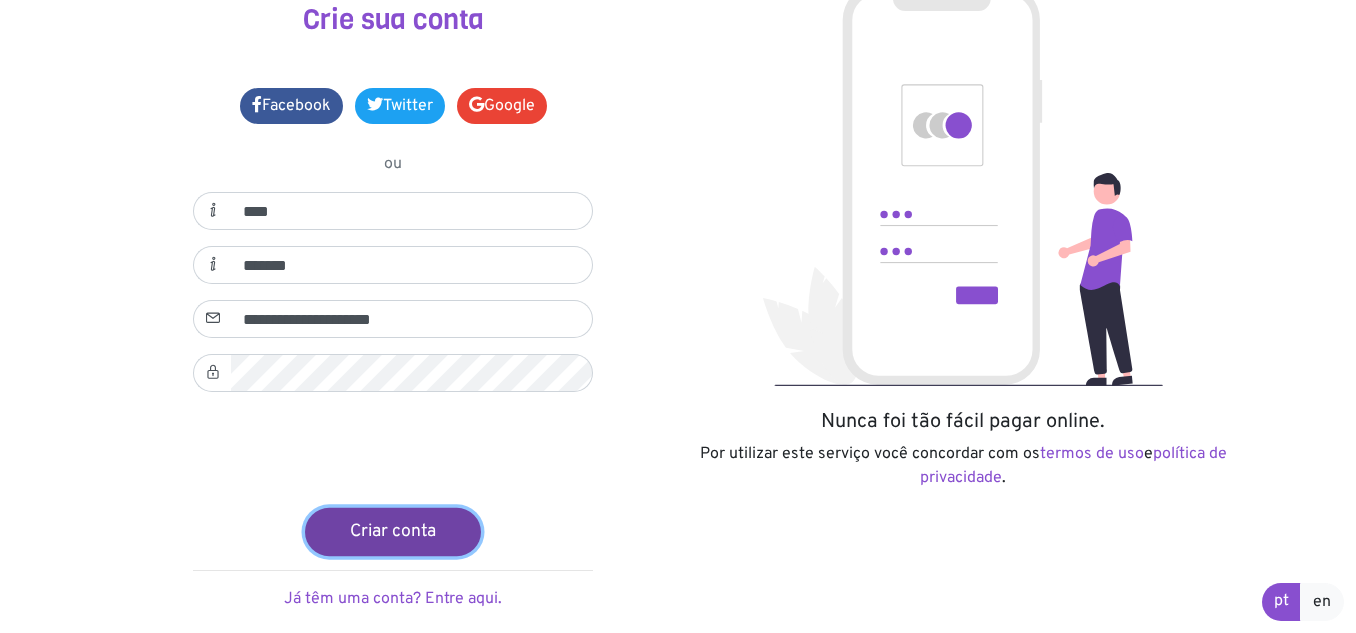 click on "Criar conta" at bounding box center [393, 532] 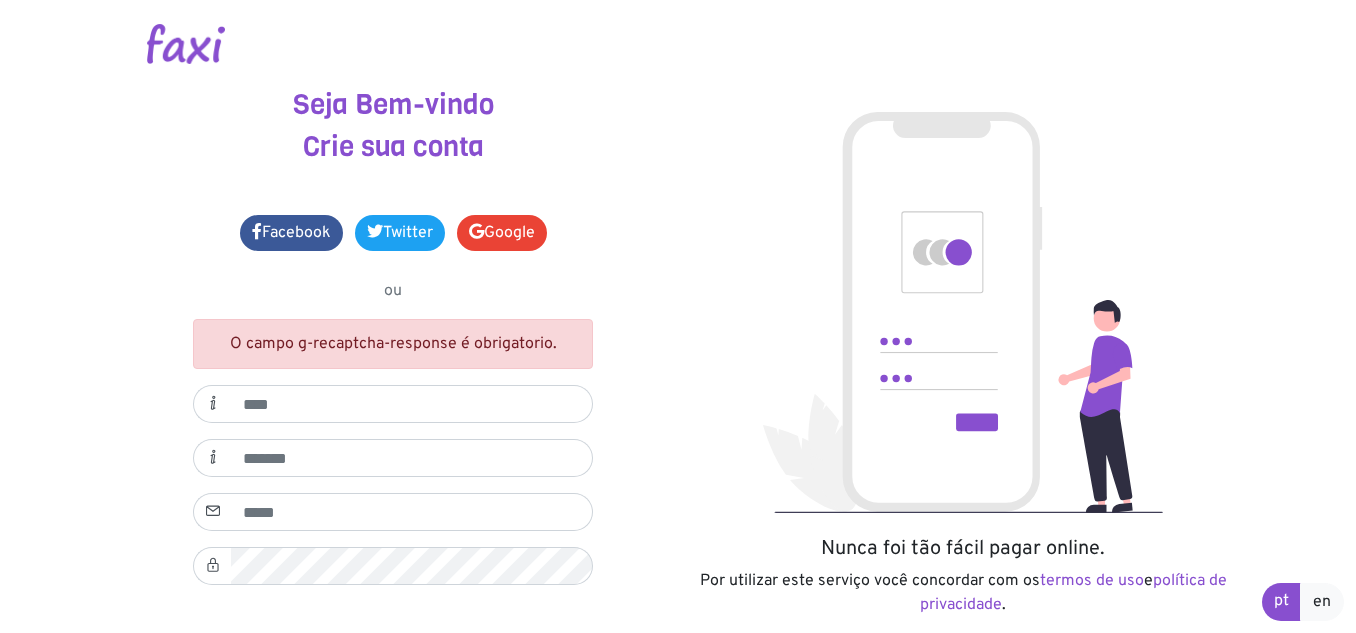 scroll, scrollTop: 0, scrollLeft: 0, axis: both 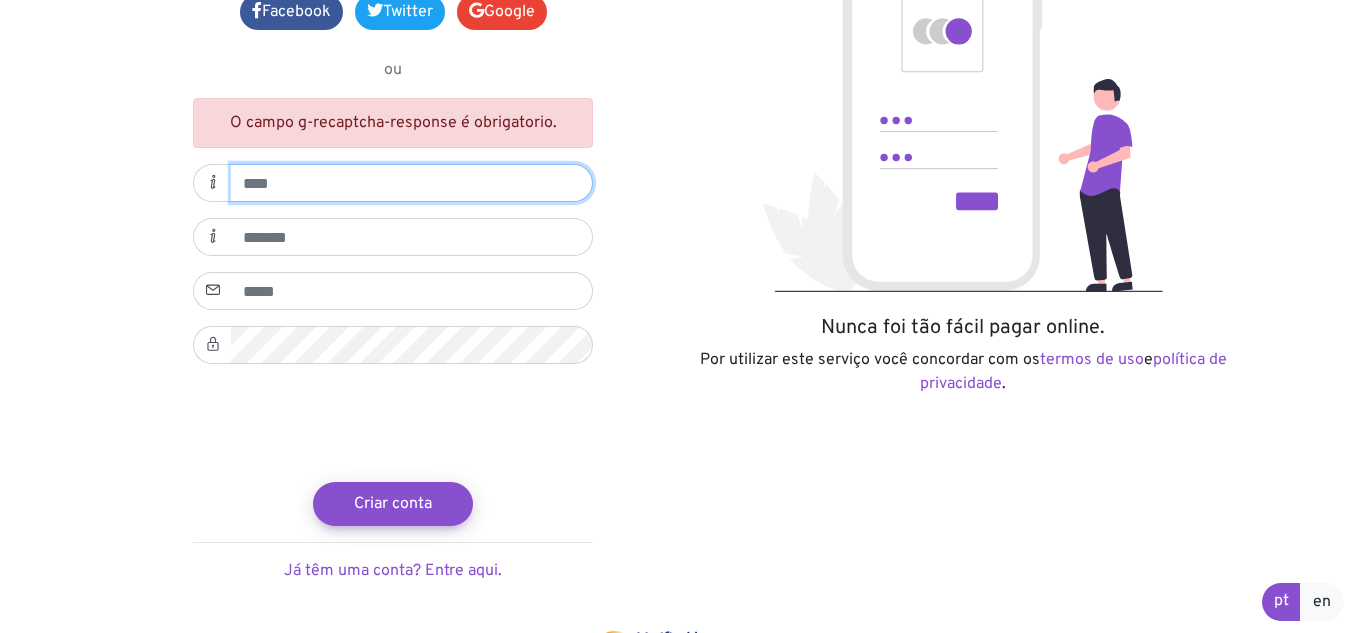 click at bounding box center [412, 183] 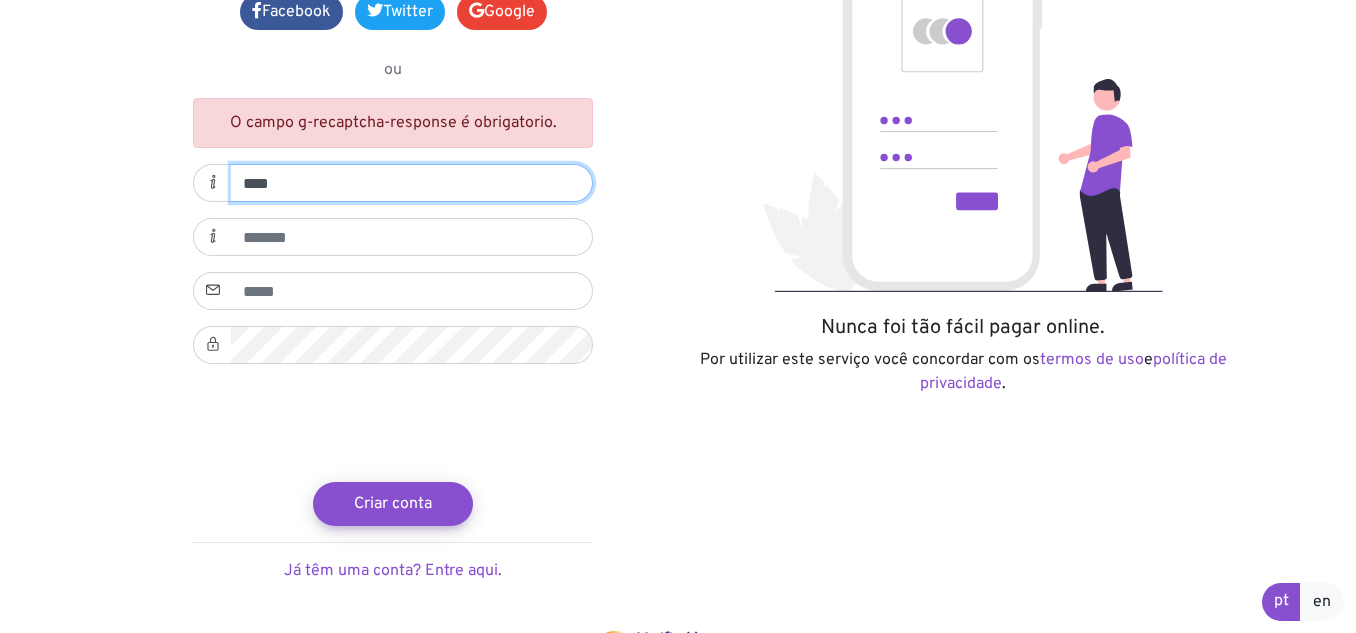 type on "****" 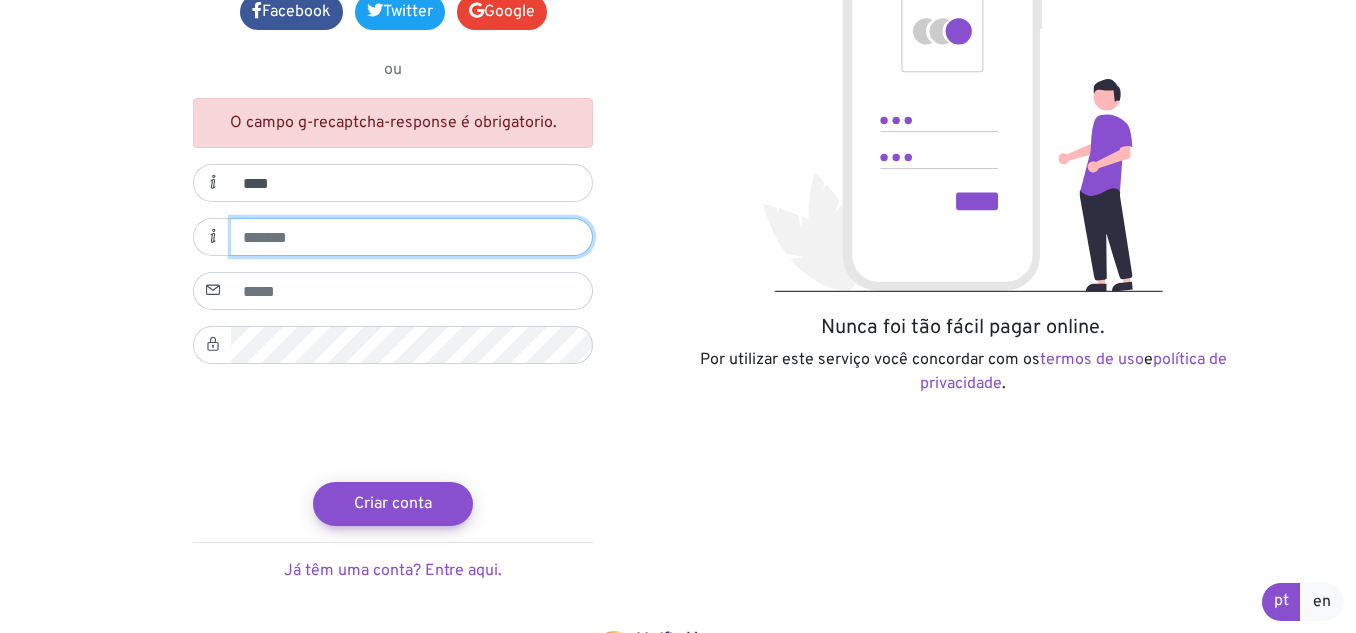 click at bounding box center (412, 237) 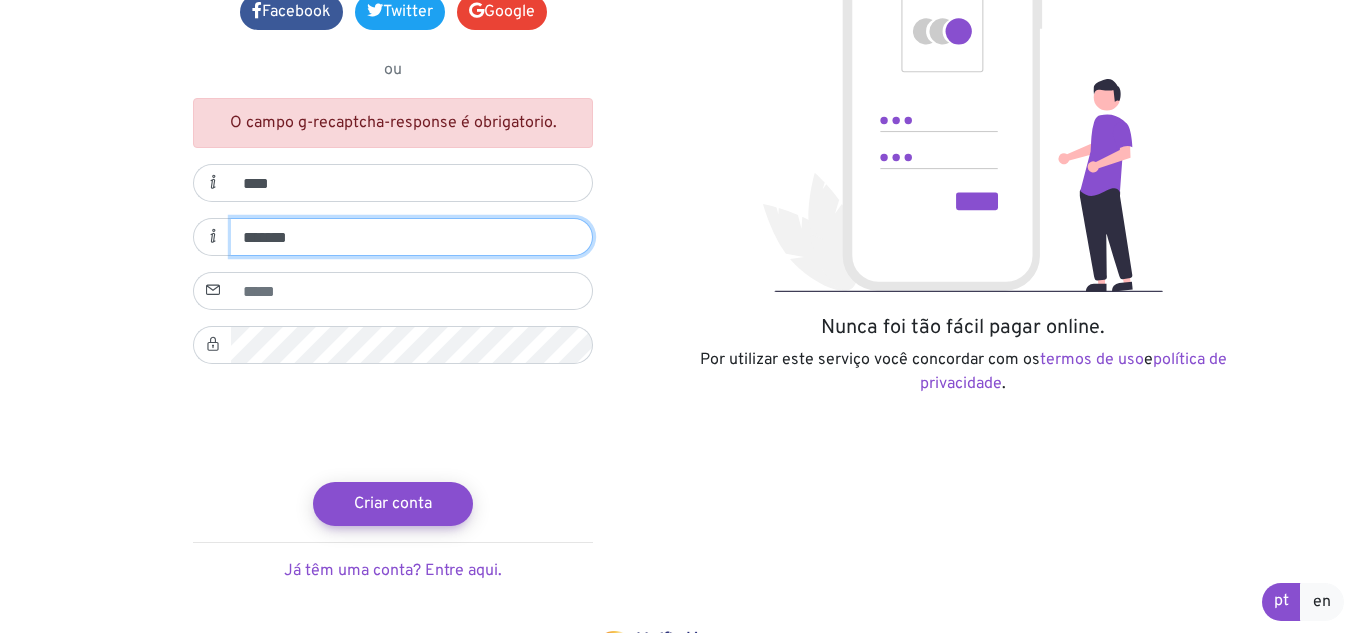 type on "*******" 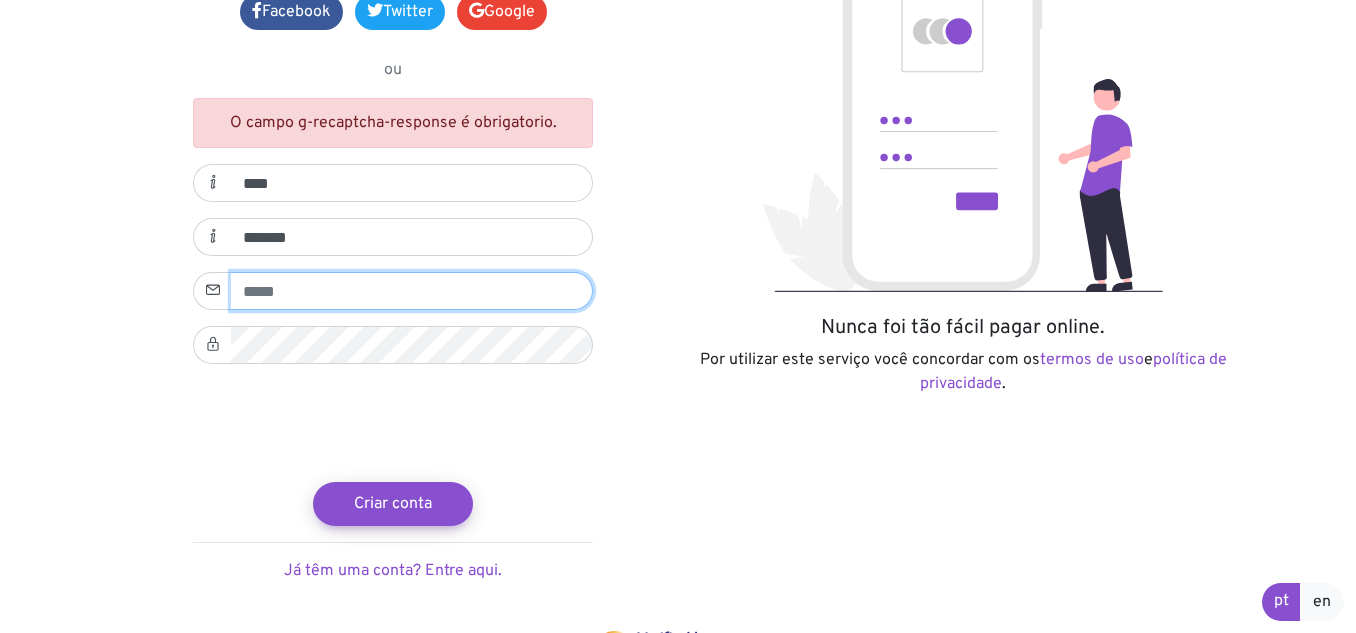click at bounding box center [412, 291] 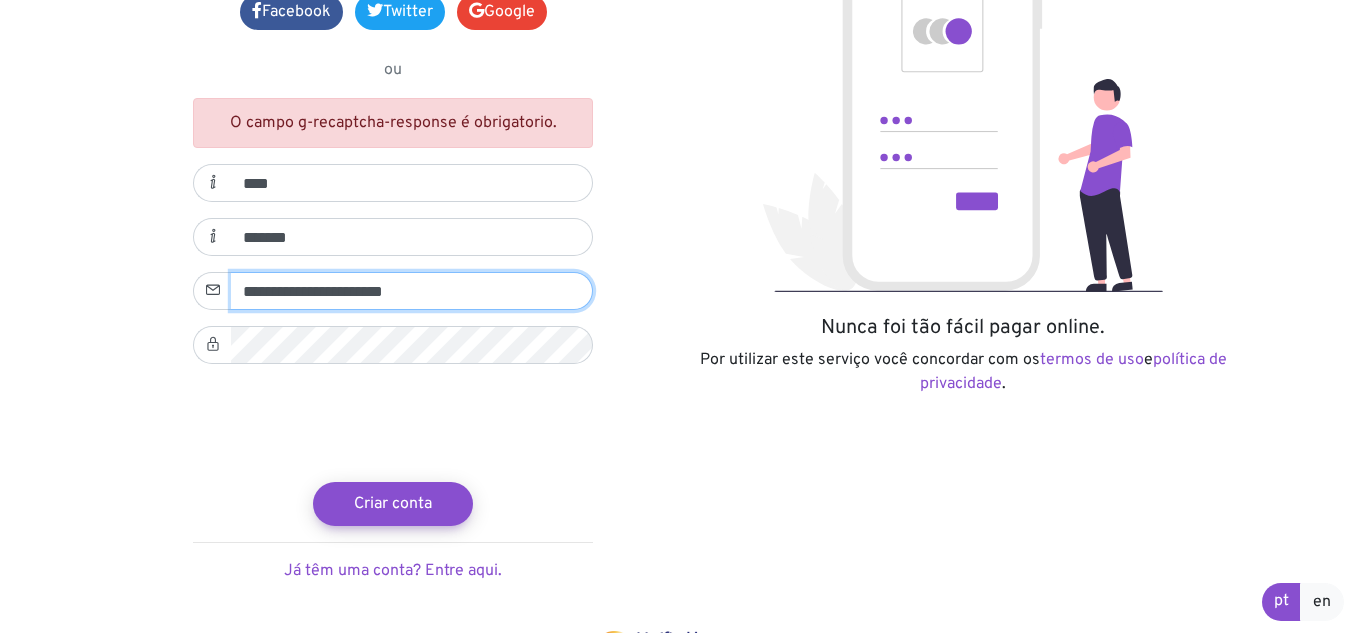 type on "**********" 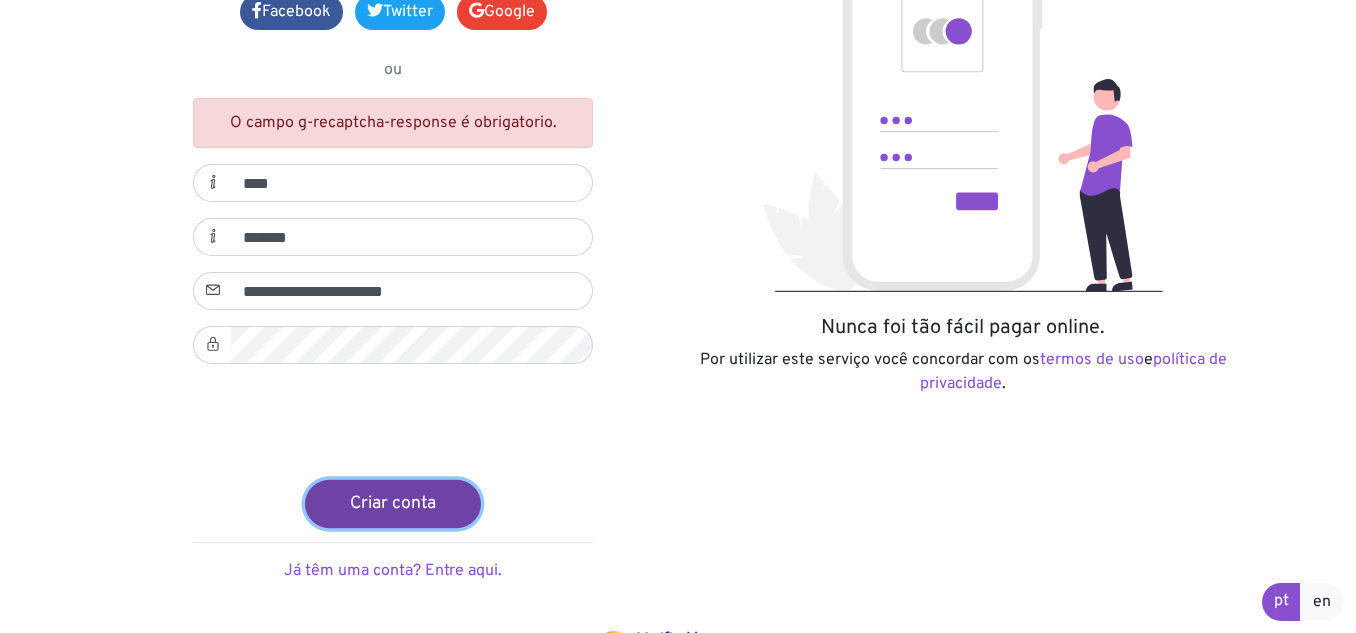 click on "Criar conta" at bounding box center (393, 504) 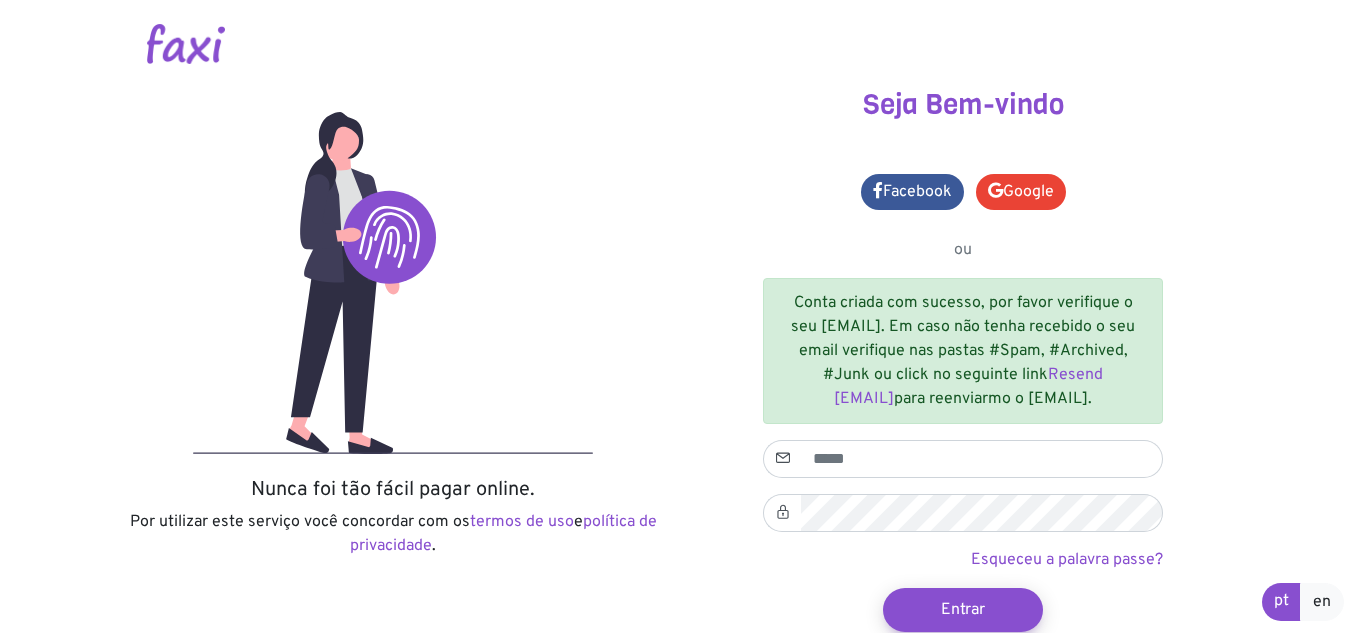 scroll, scrollTop: 0, scrollLeft: 0, axis: both 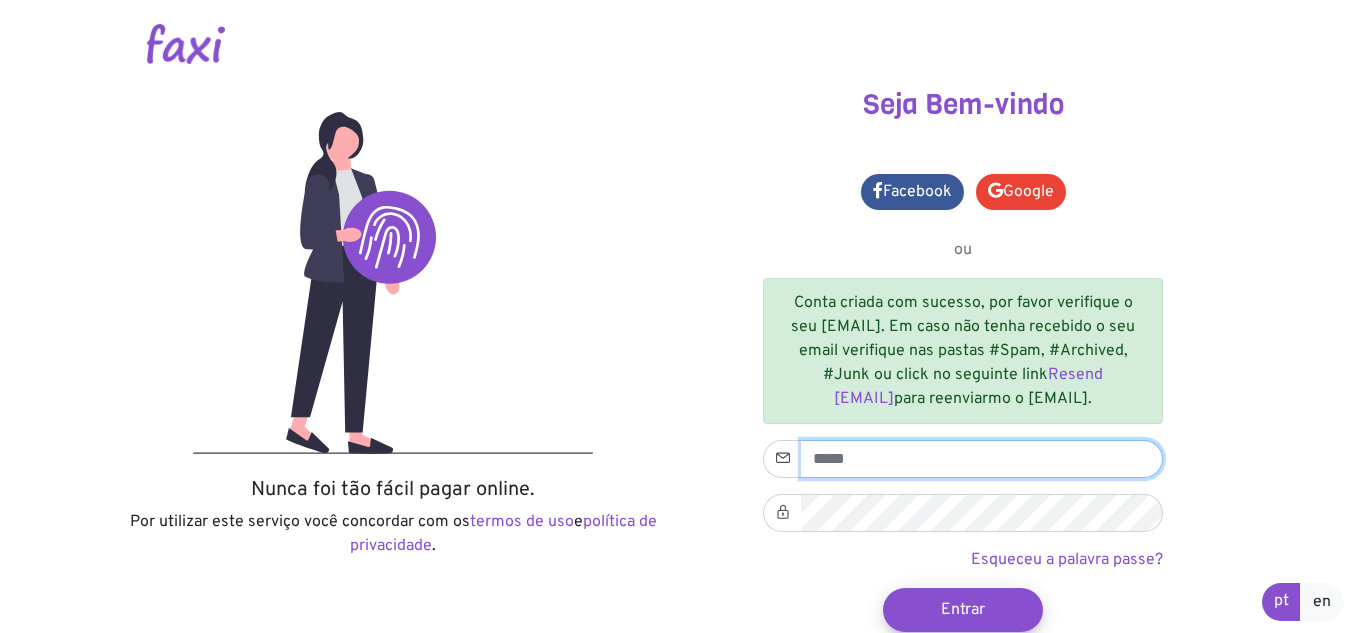 click at bounding box center (982, 459) 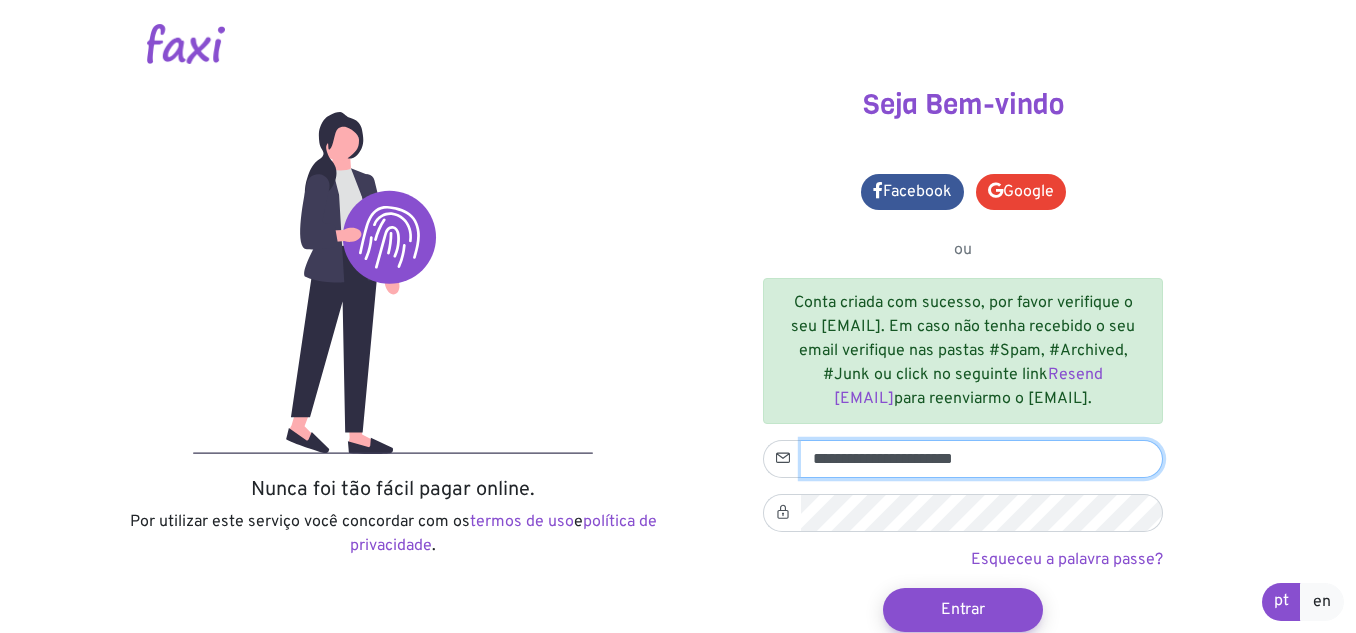 type on "**********" 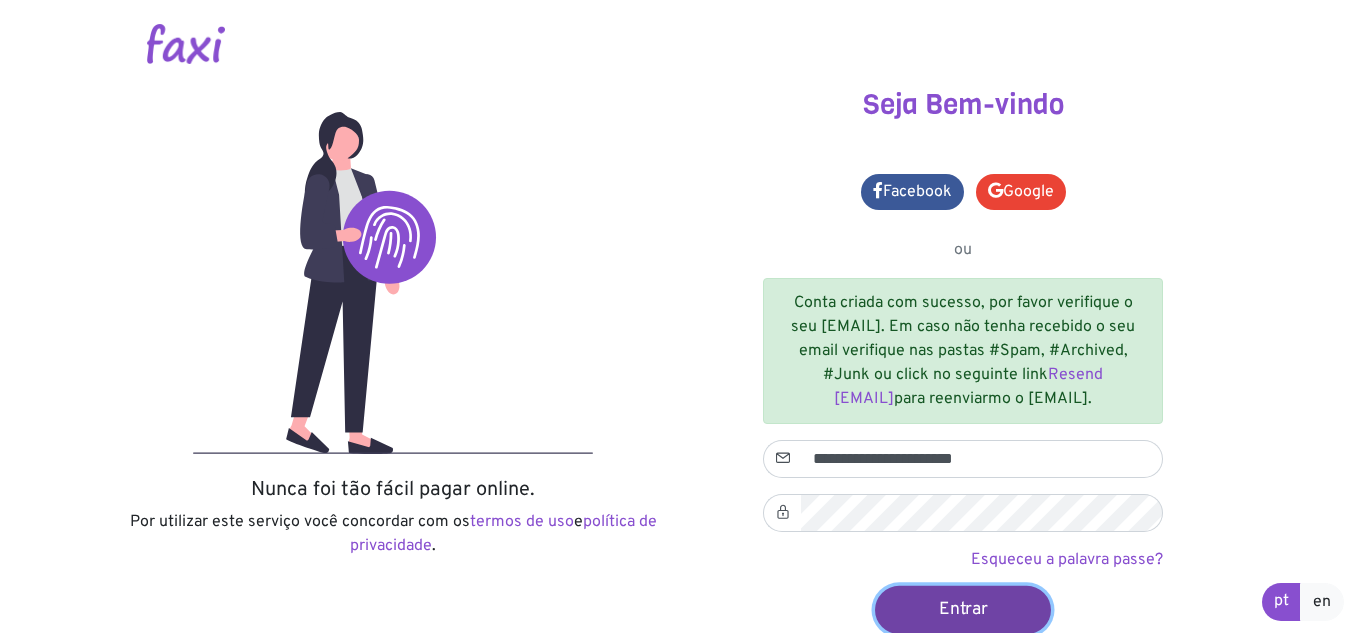 click on "Entrar" at bounding box center (963, 609) 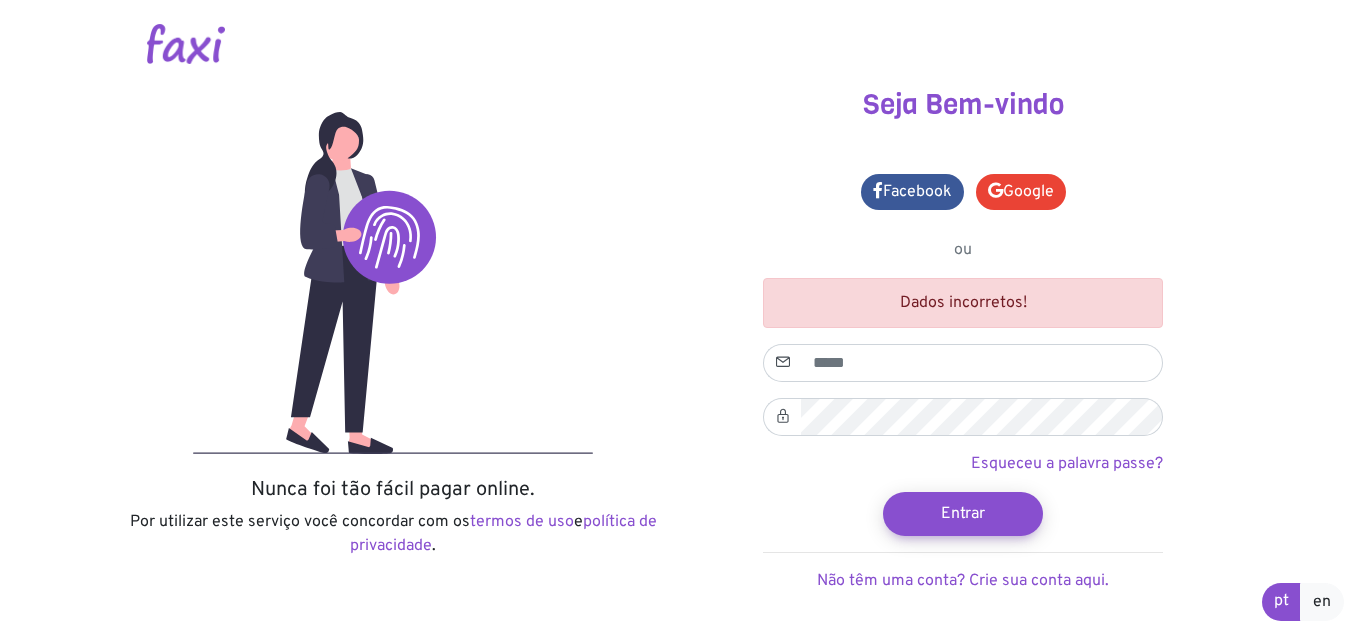 scroll, scrollTop: 0, scrollLeft: 0, axis: both 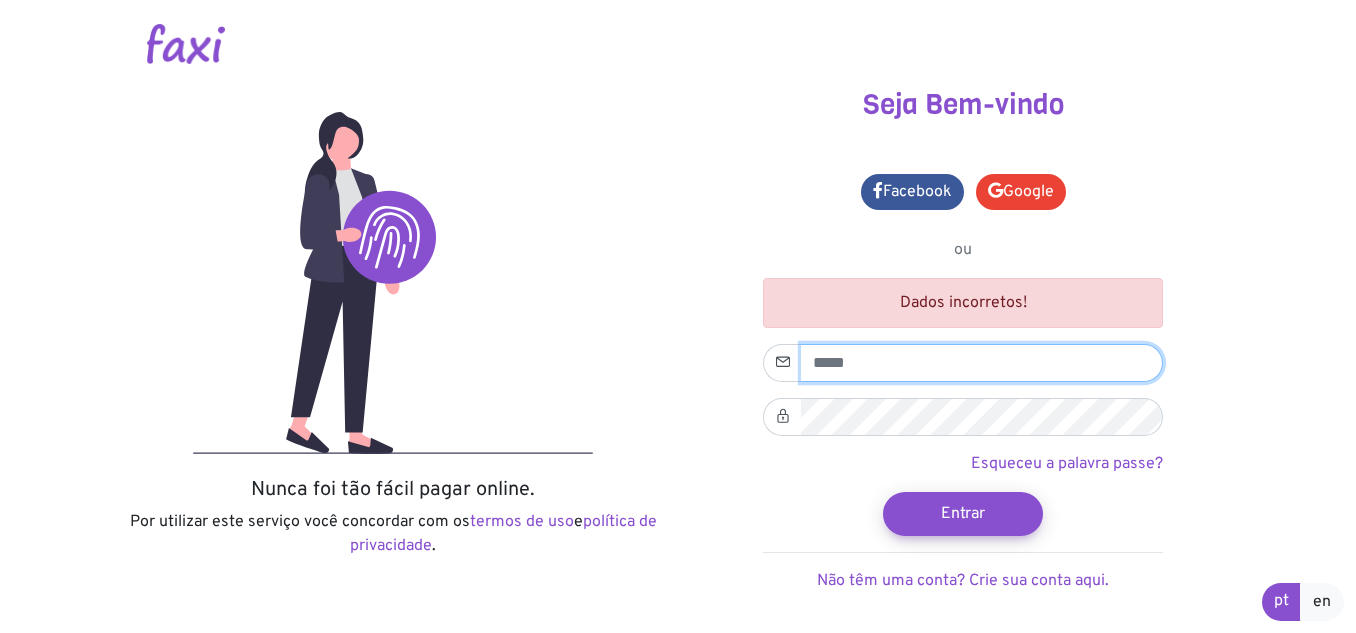 click at bounding box center (982, 363) 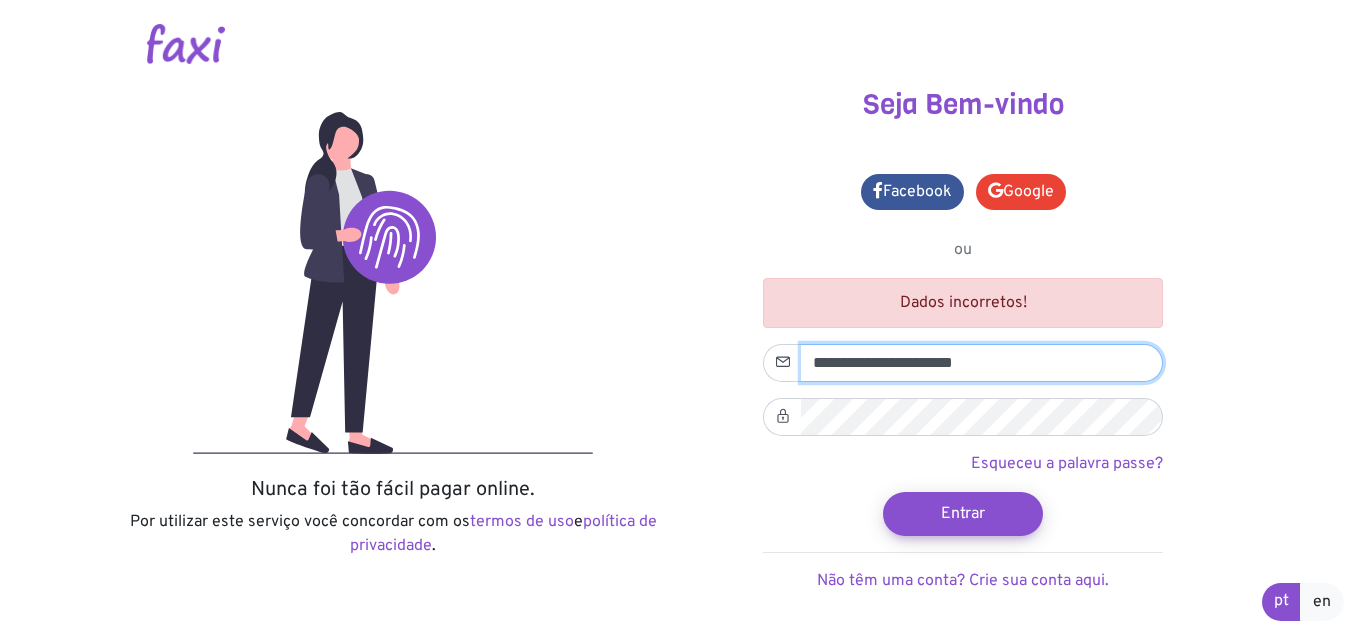 type on "**********" 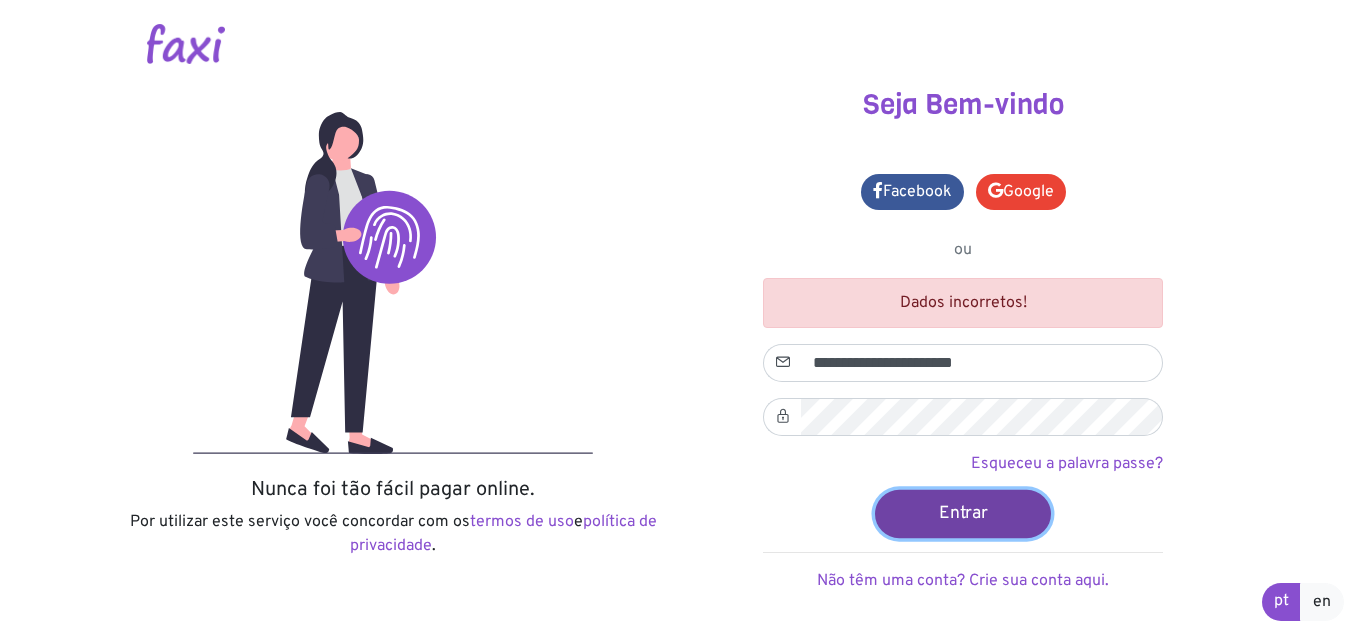 click on "Entrar" at bounding box center (963, 513) 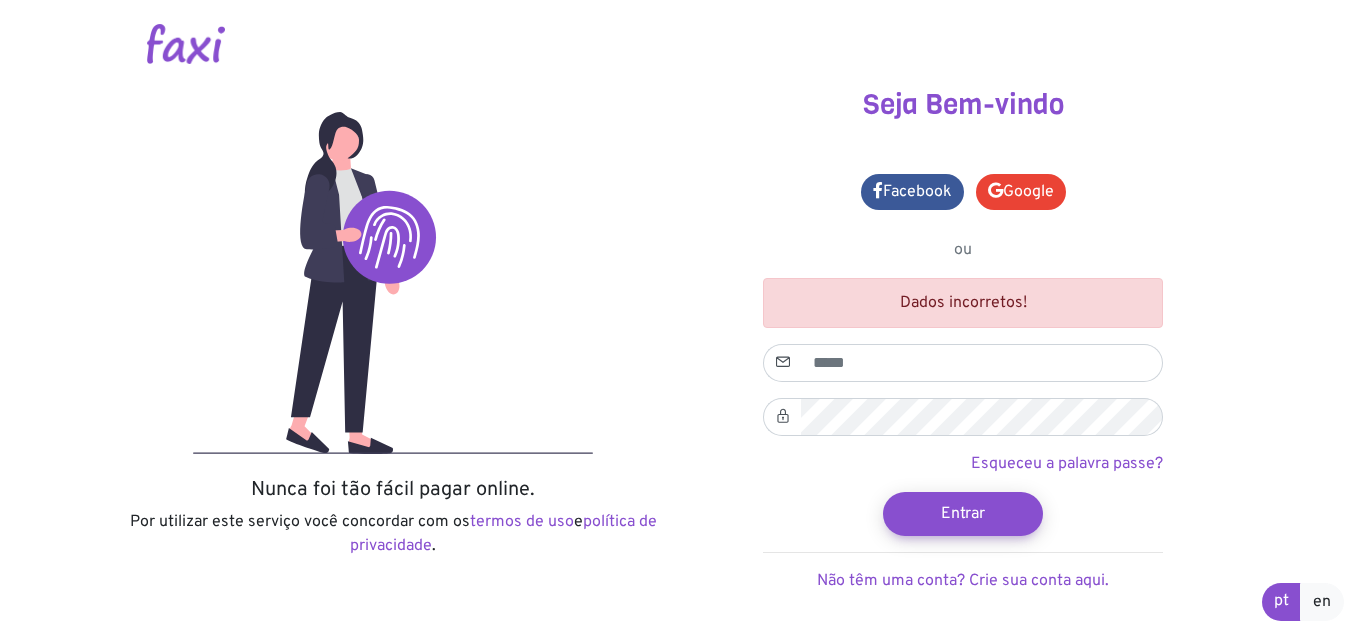 scroll, scrollTop: 0, scrollLeft: 0, axis: both 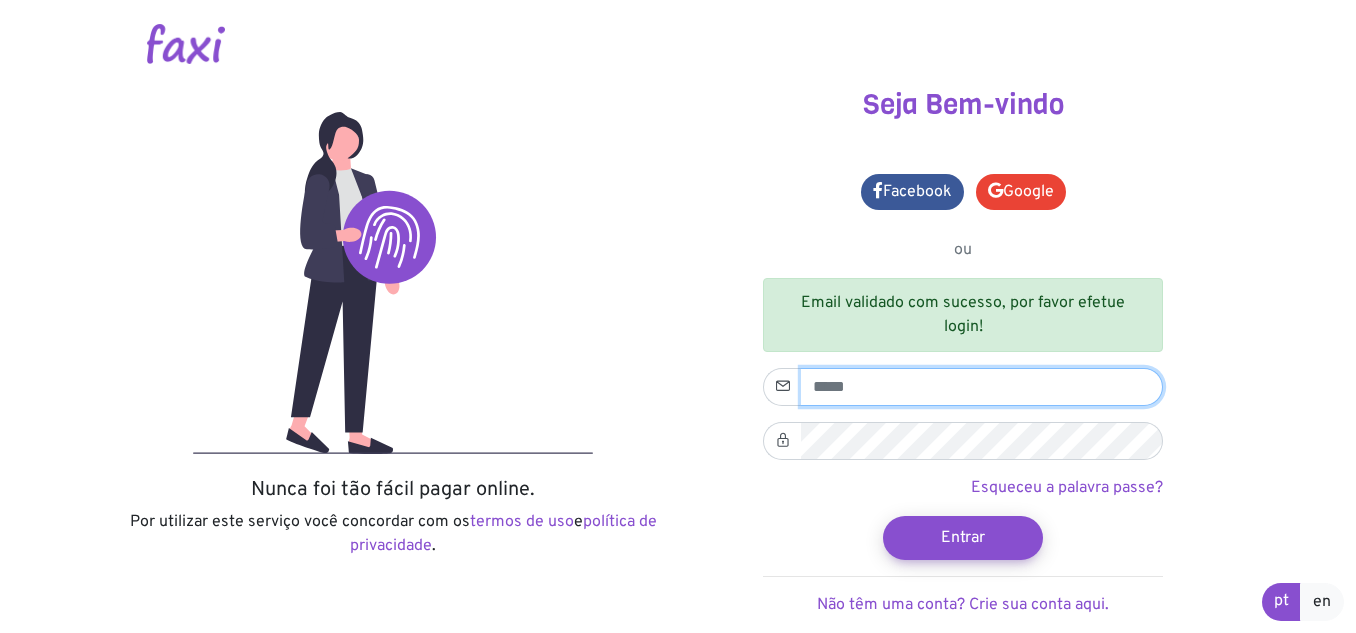 click at bounding box center [982, 387] 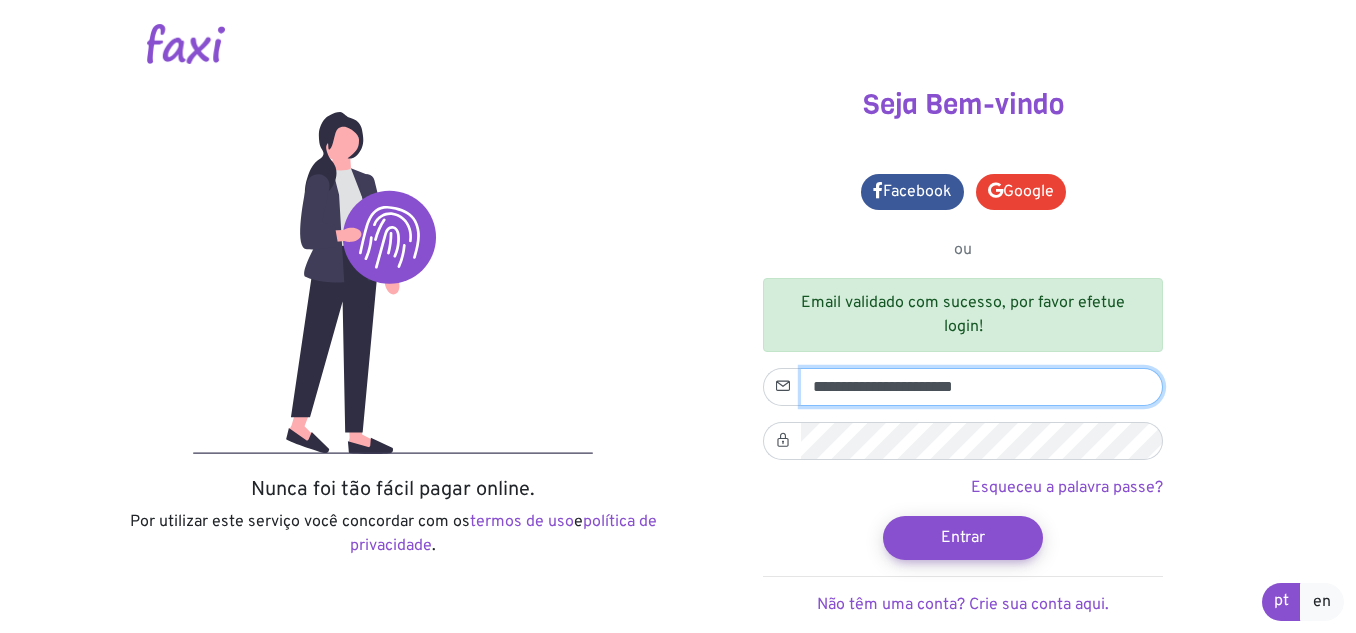 type on "**********" 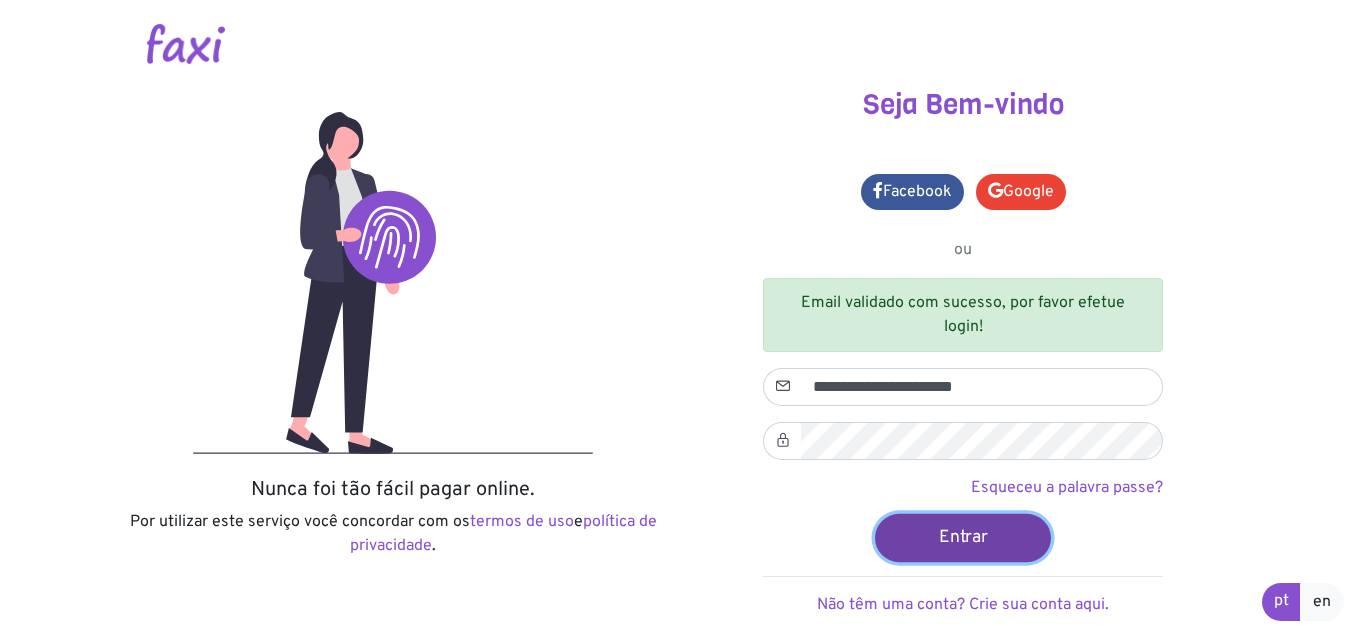 click on "Entrar" at bounding box center (963, 537) 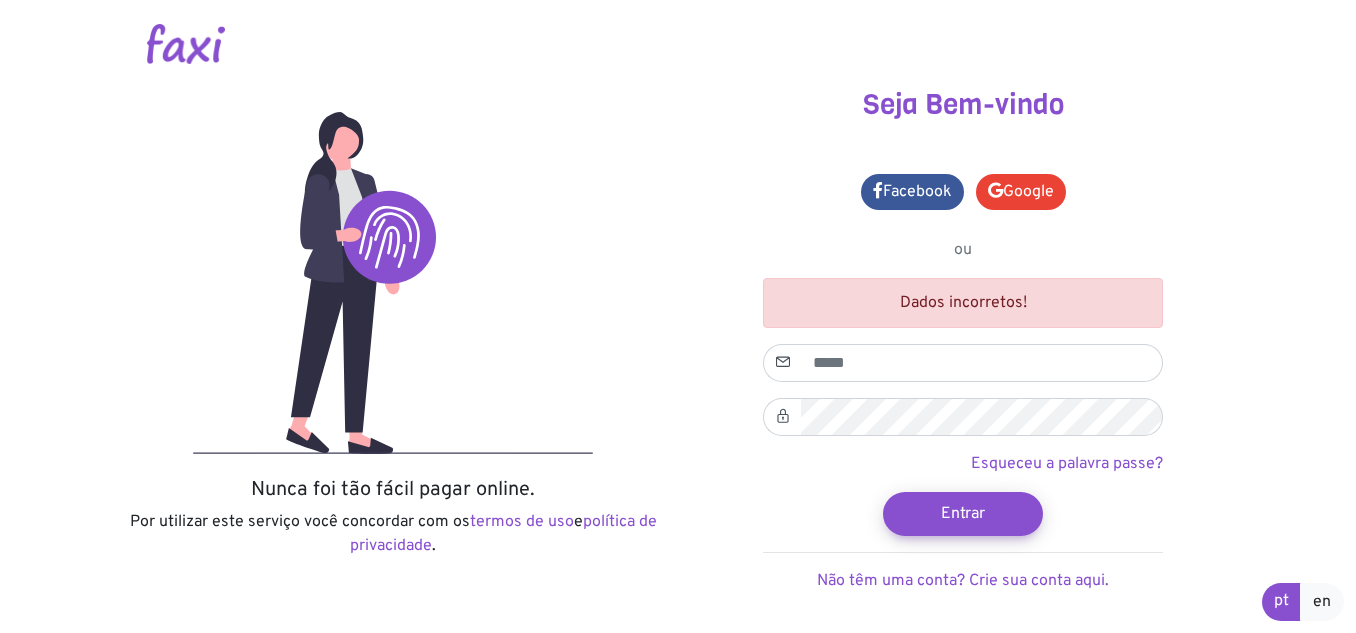 scroll, scrollTop: 0, scrollLeft: 0, axis: both 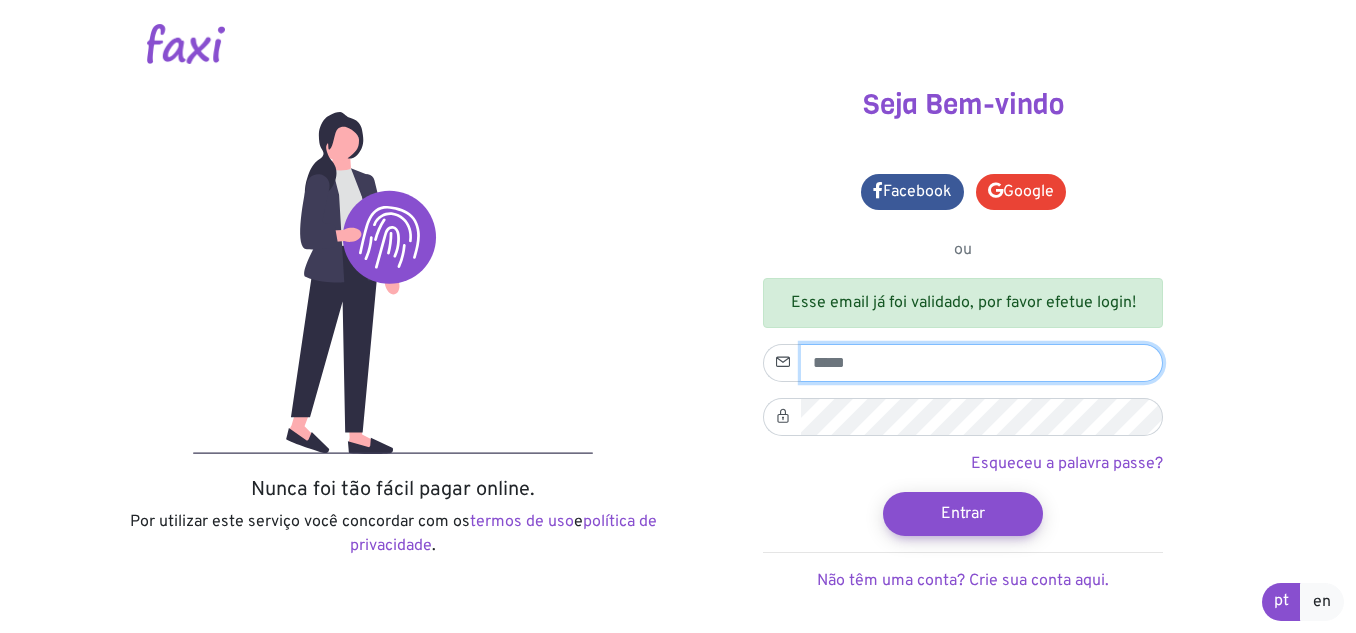 click at bounding box center [982, 363] 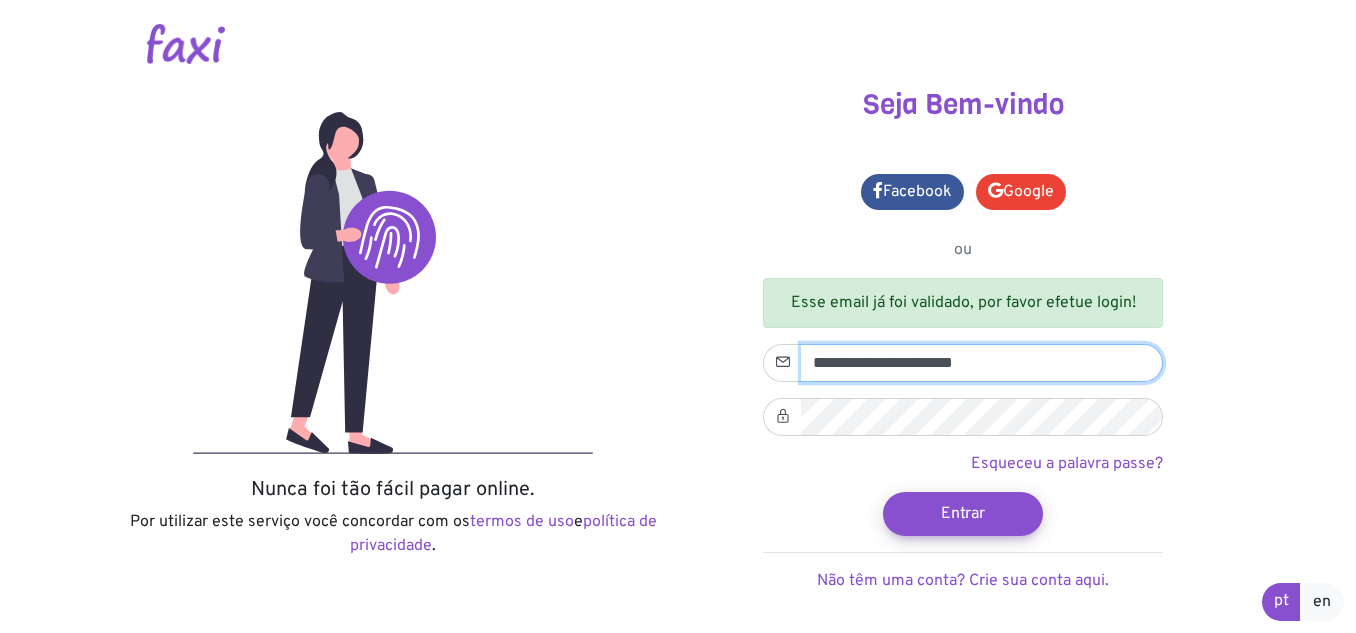 type on "**********" 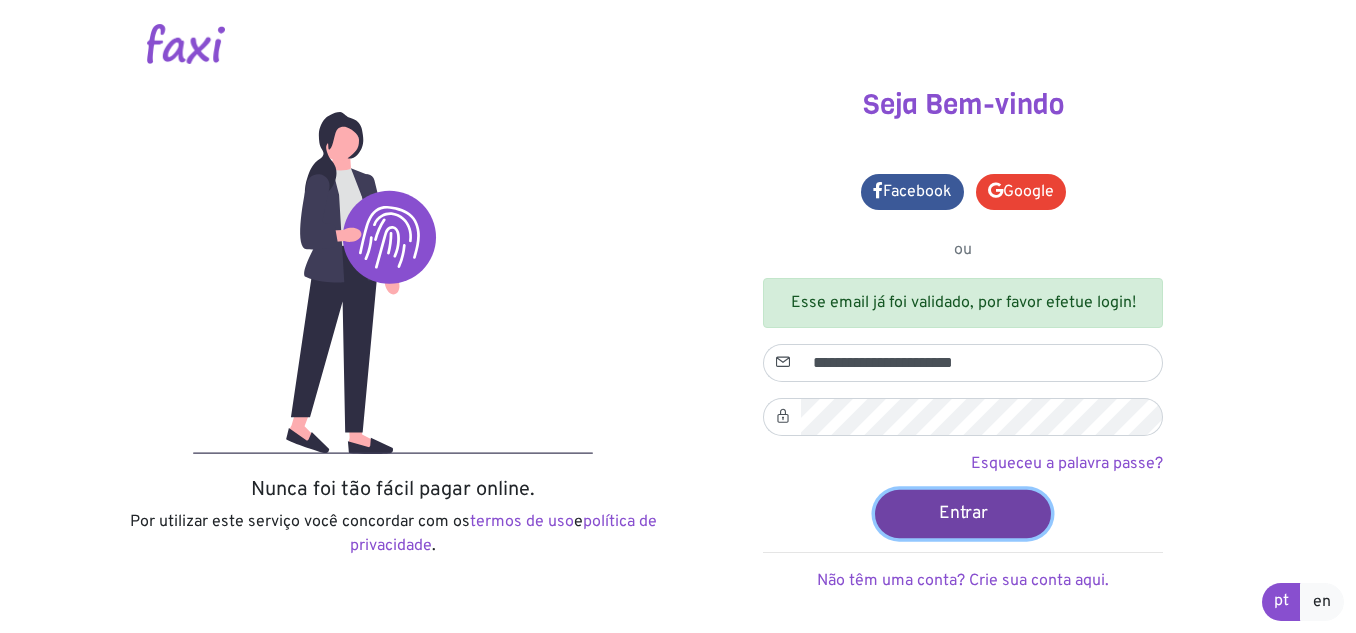 click on "Entrar" at bounding box center [963, 513] 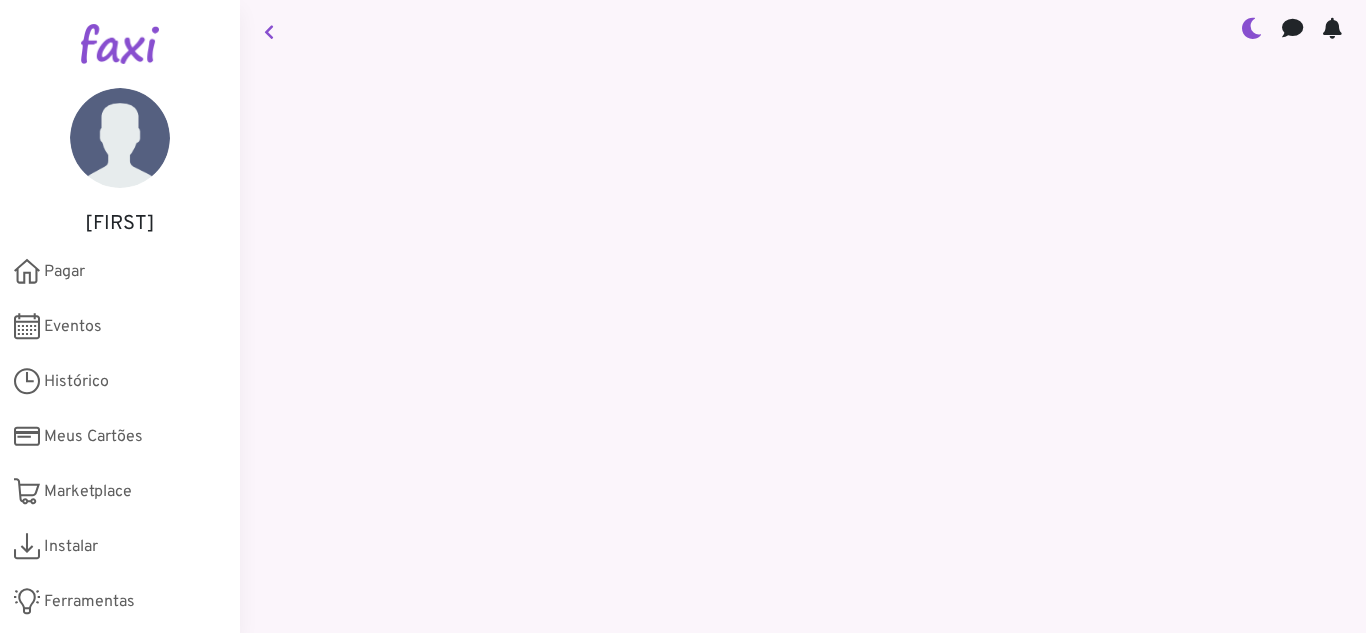 scroll, scrollTop: 0, scrollLeft: 0, axis: both 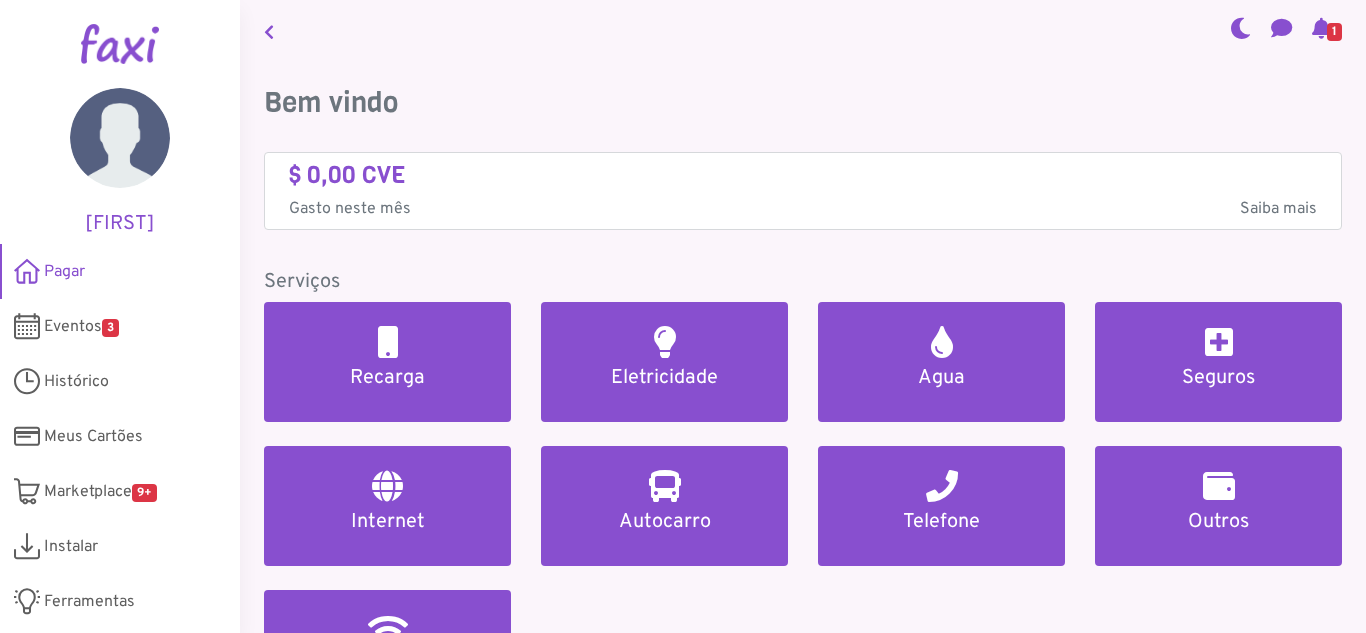 click on "1" at bounding box center [1334, 32] 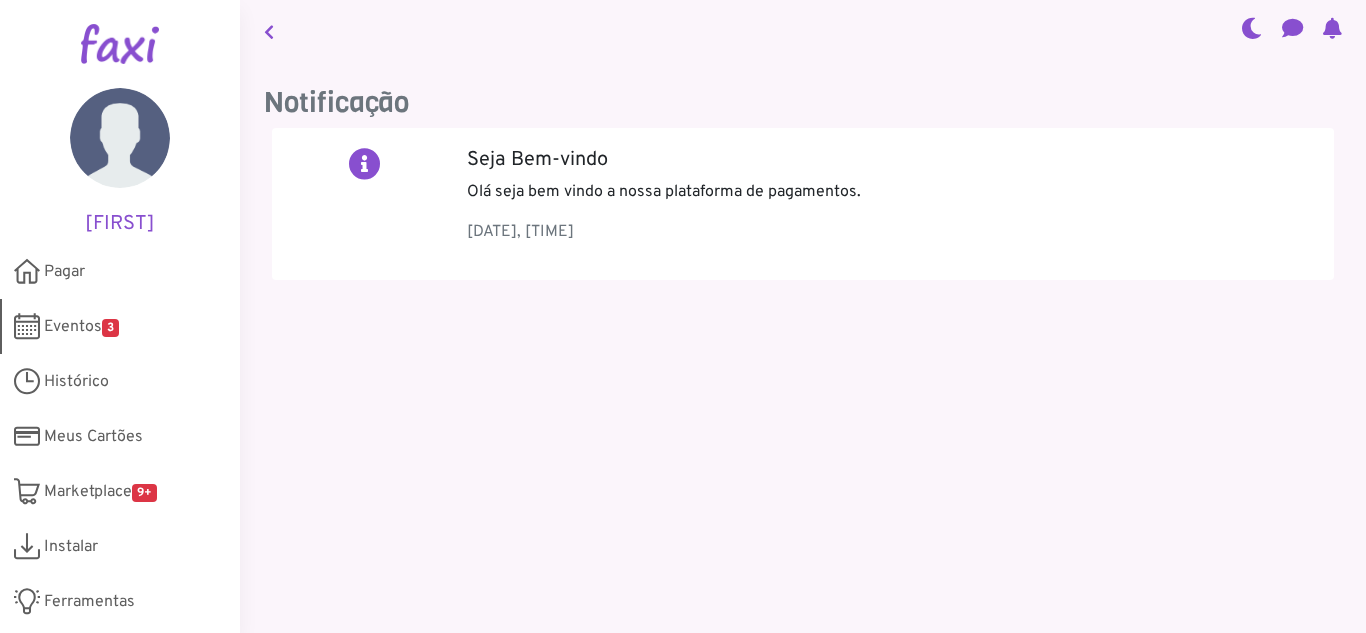 click on "3" at bounding box center (110, 328) 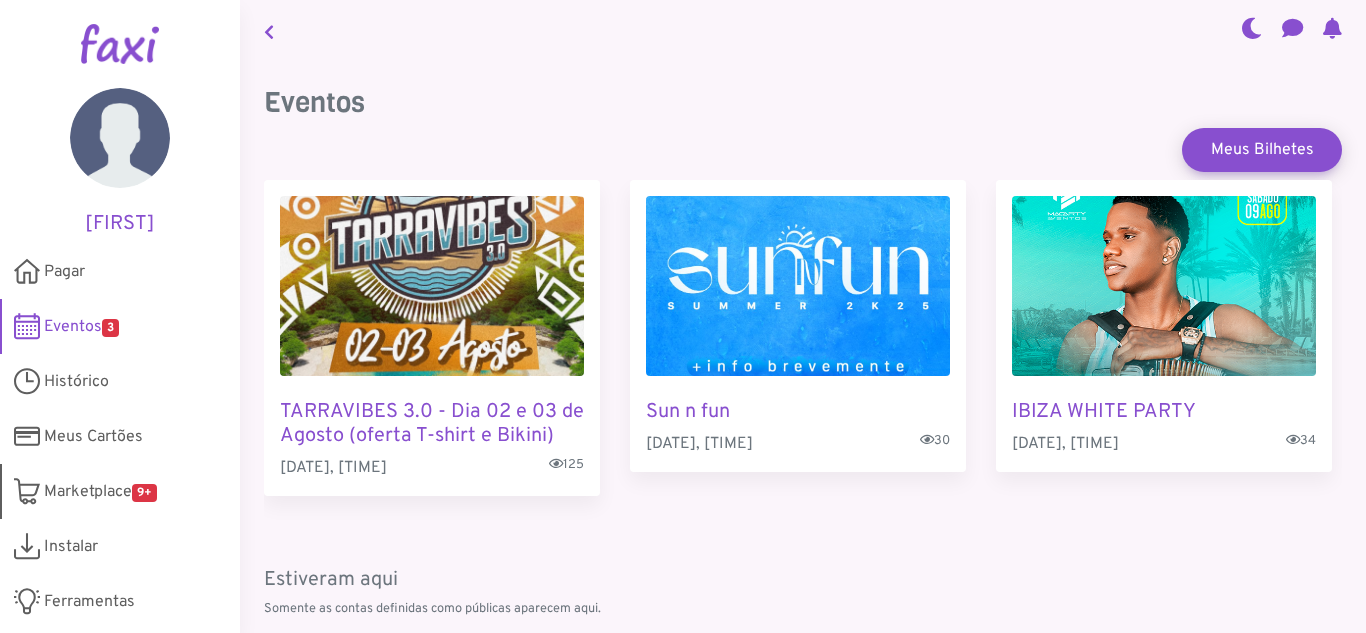 click on "Marketplace
9+" at bounding box center (100, 492) 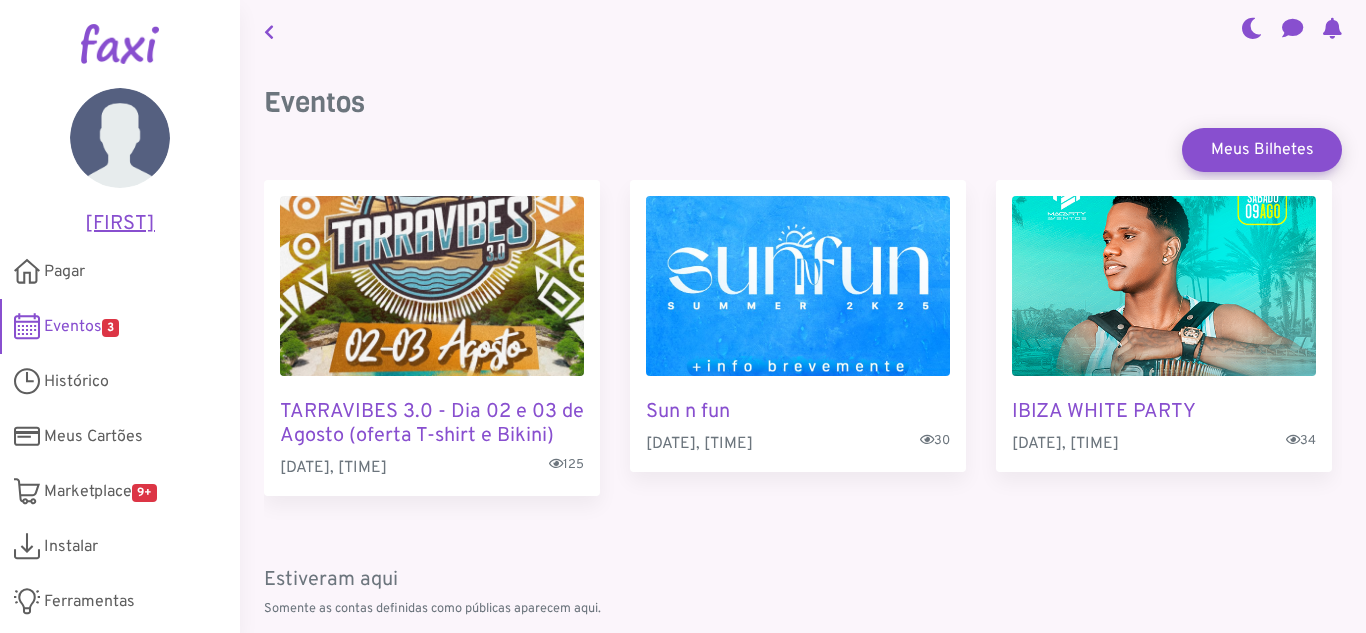 click on "[NAME]" at bounding box center (120, 224) 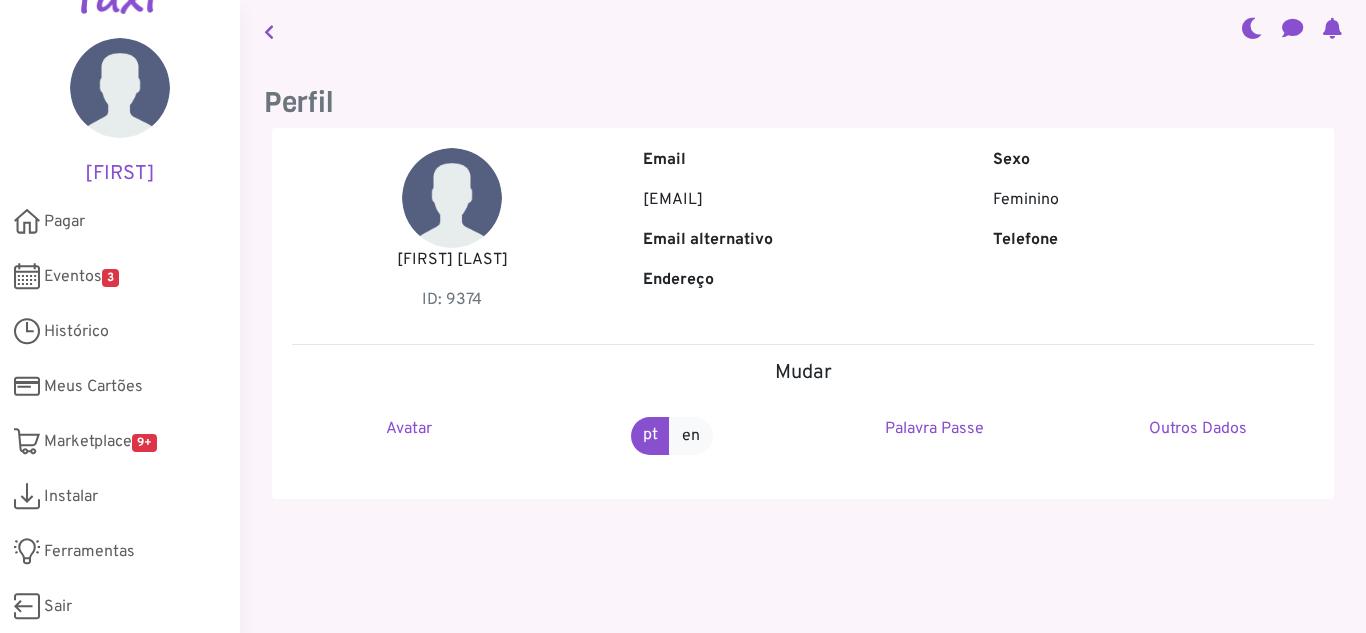 scroll, scrollTop: 51, scrollLeft: 0, axis: vertical 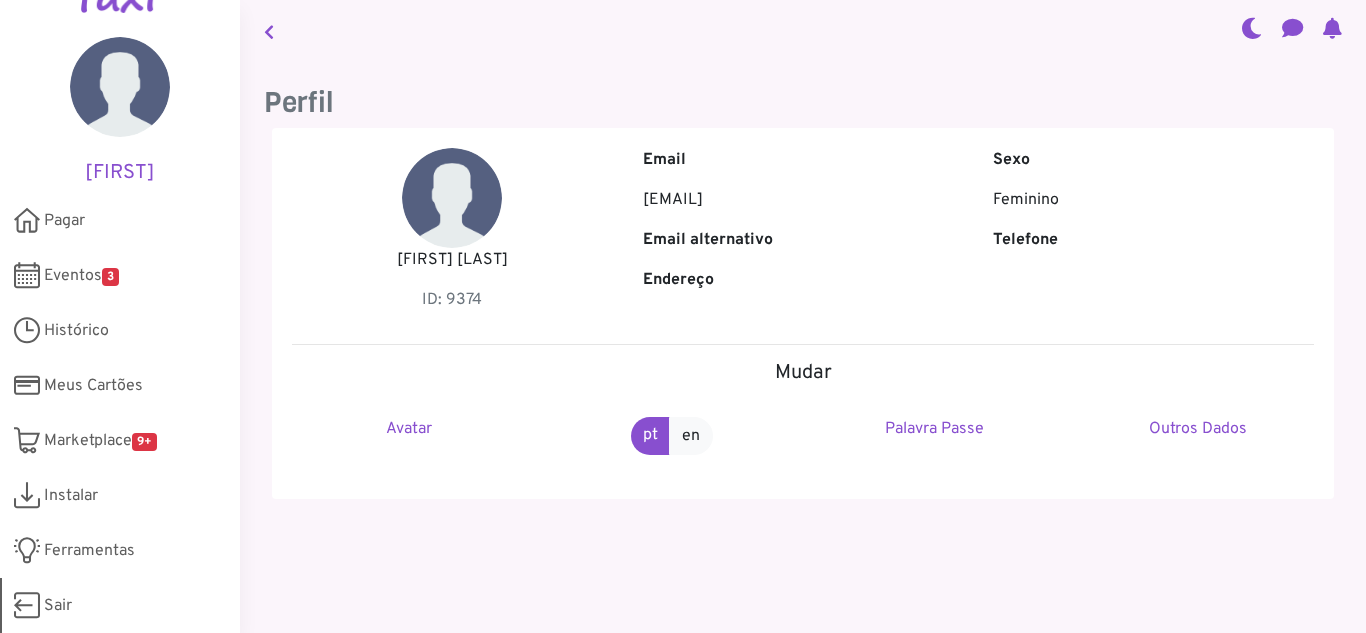 click on "Sair" at bounding box center [58, 606] 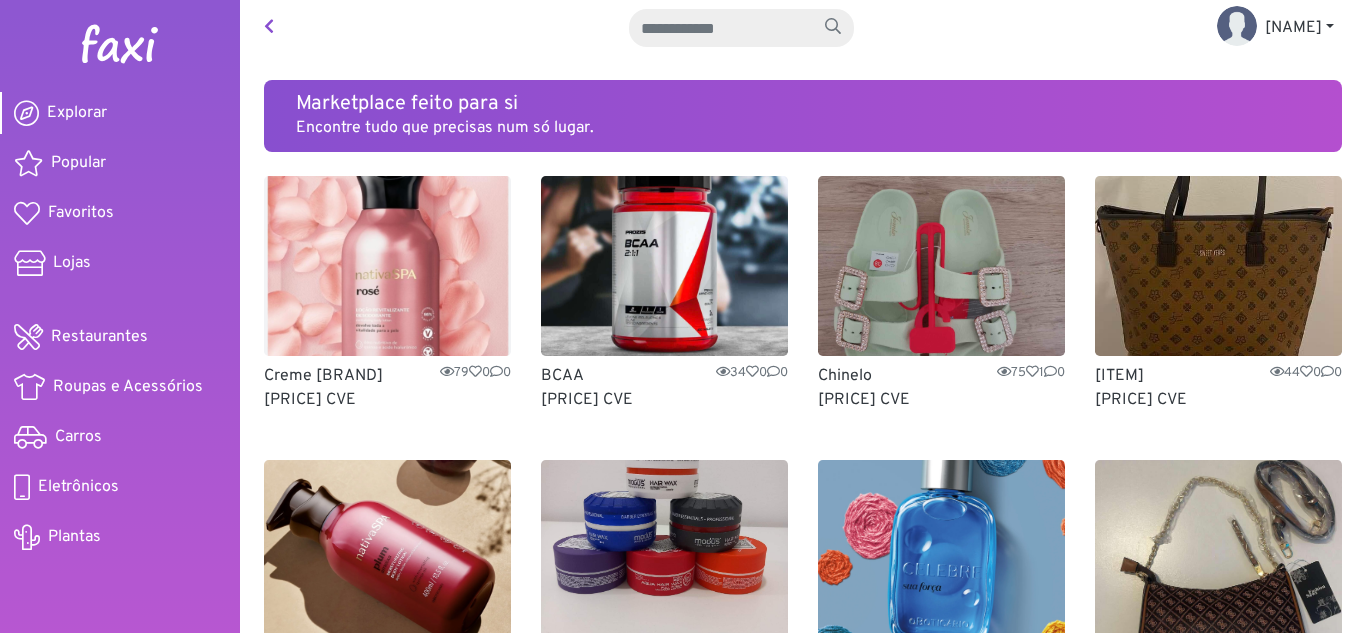 scroll, scrollTop: 0, scrollLeft: 0, axis: both 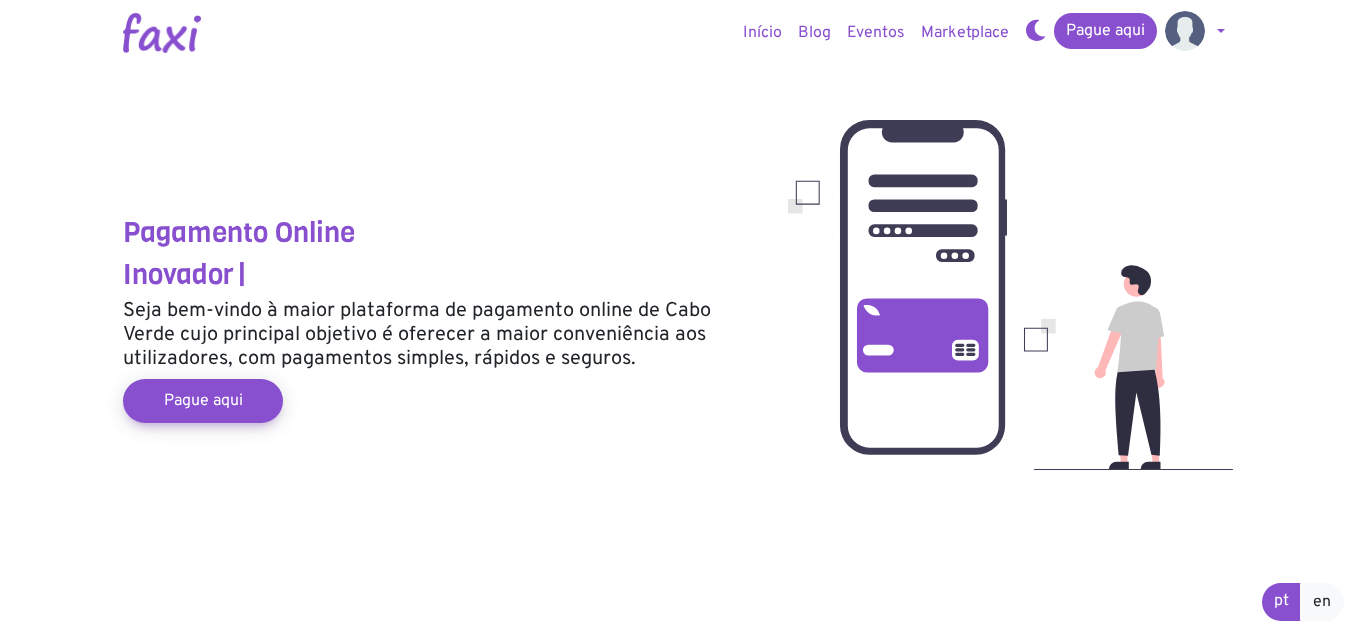 click at bounding box center (1195, 33) 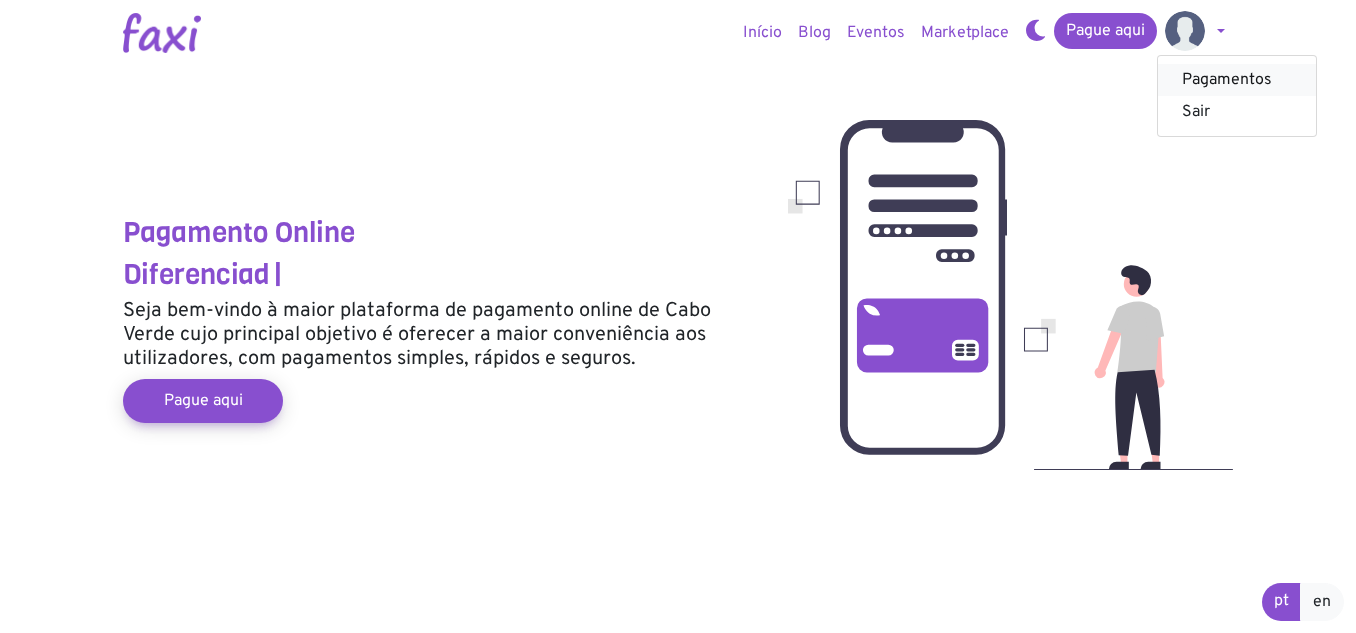 click on "Pagamentos" at bounding box center (1237, 80) 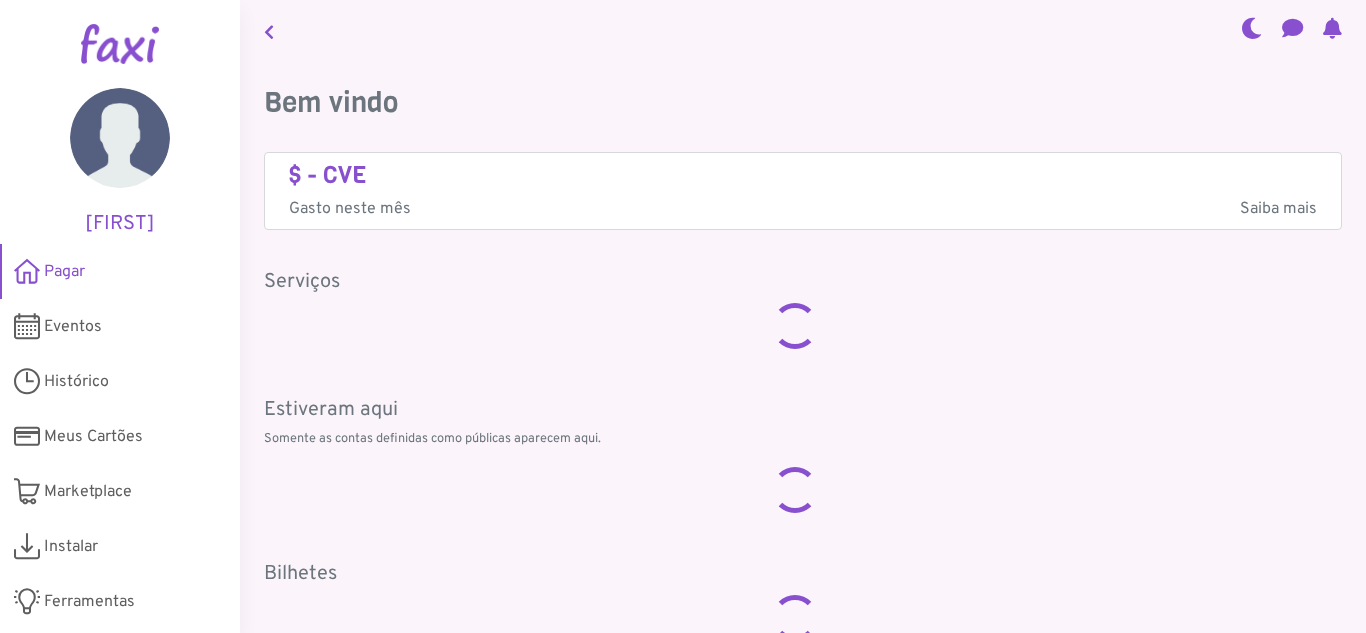 scroll, scrollTop: 0, scrollLeft: 0, axis: both 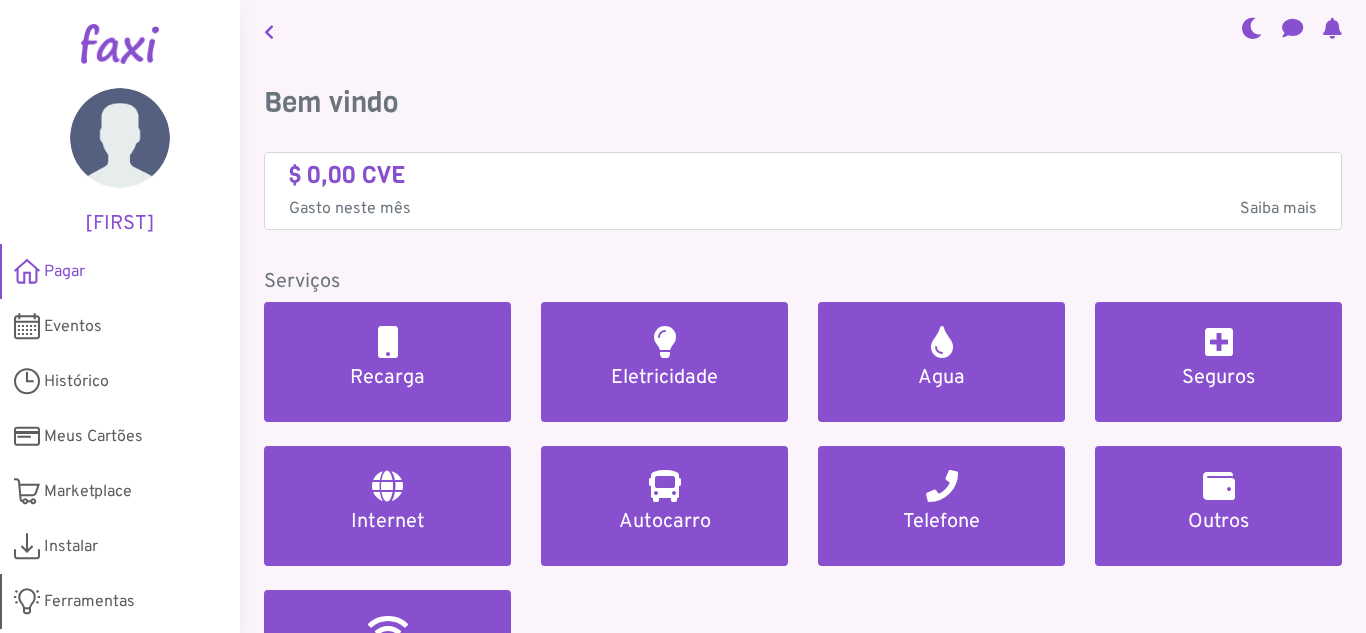 click on "Ferramentas" at bounding box center [120, 601] 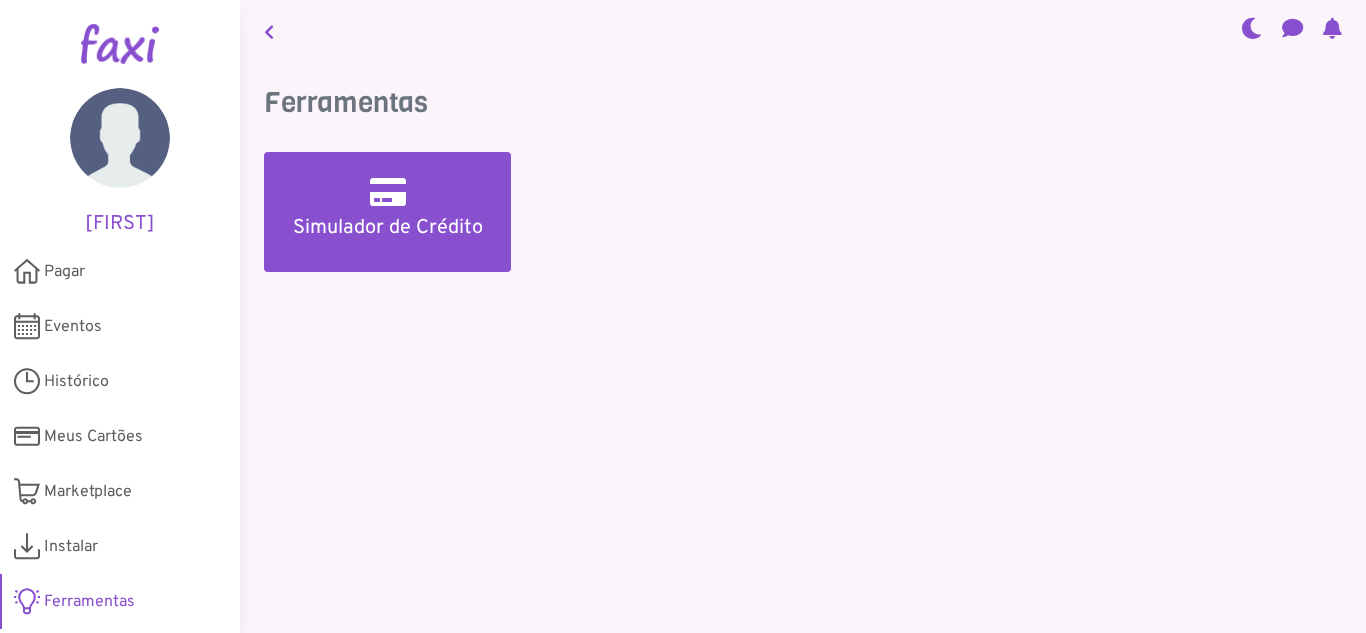 click on "Ferramentas" at bounding box center (120, 601) 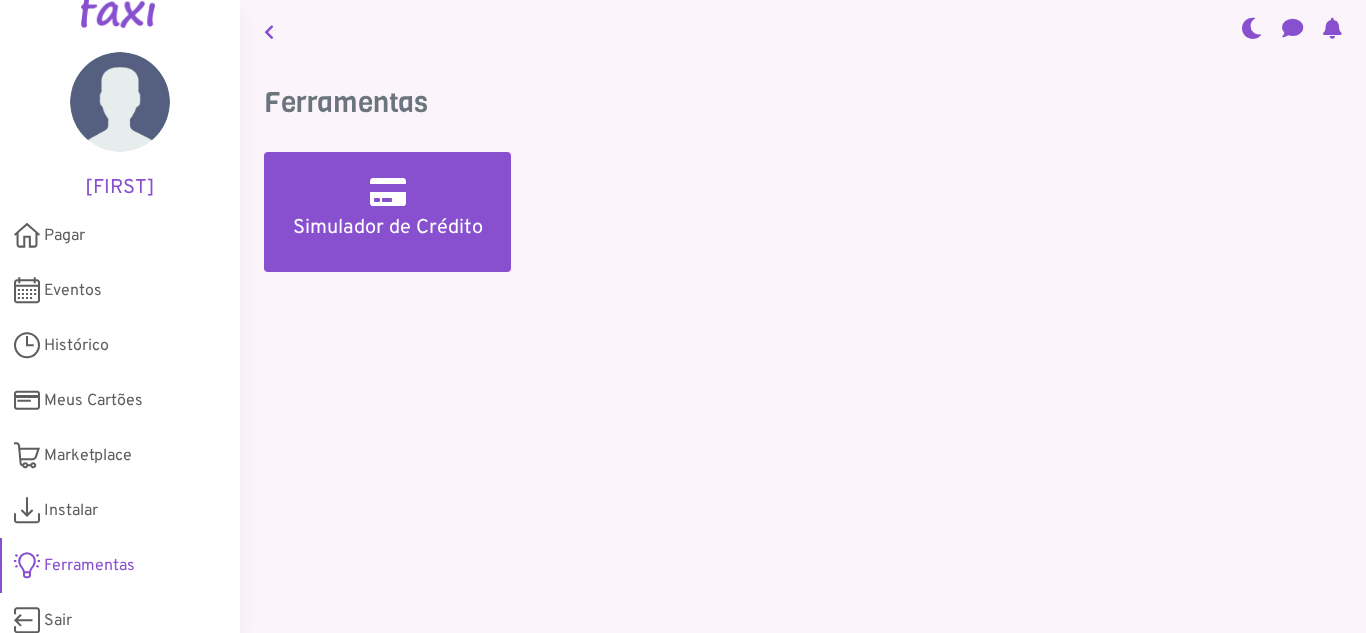 scroll, scrollTop: 0, scrollLeft: 0, axis: both 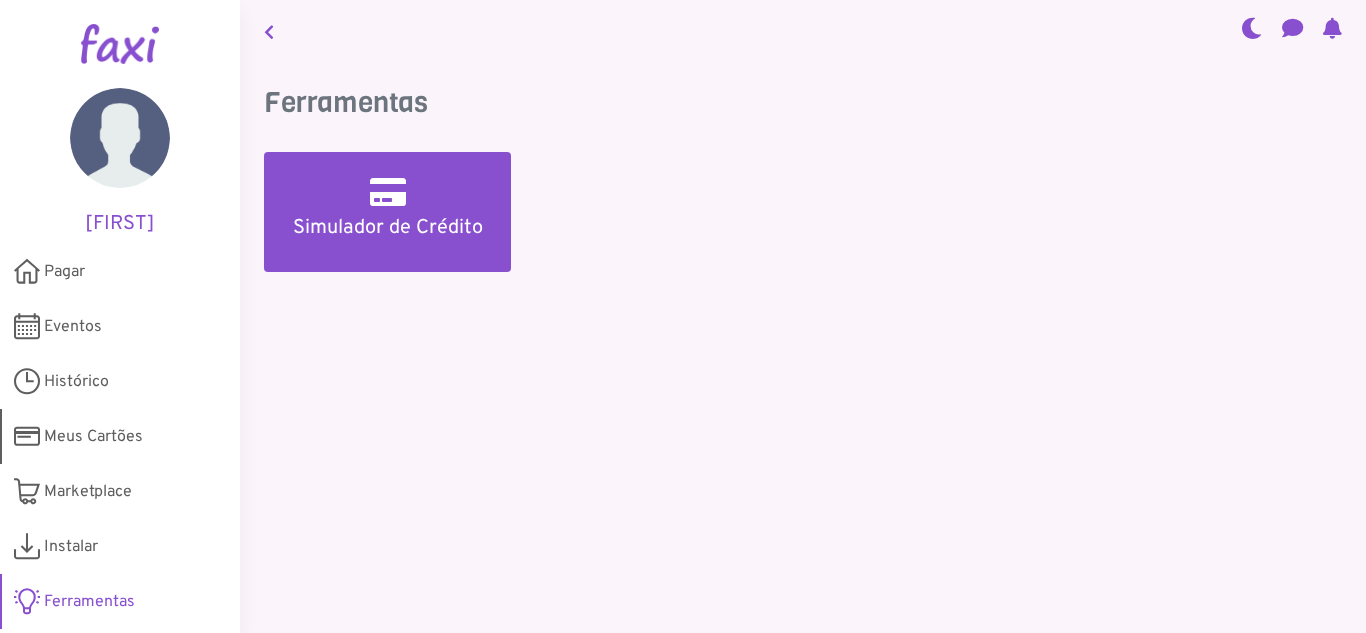click on "Meus Cartões" at bounding box center [93, 437] 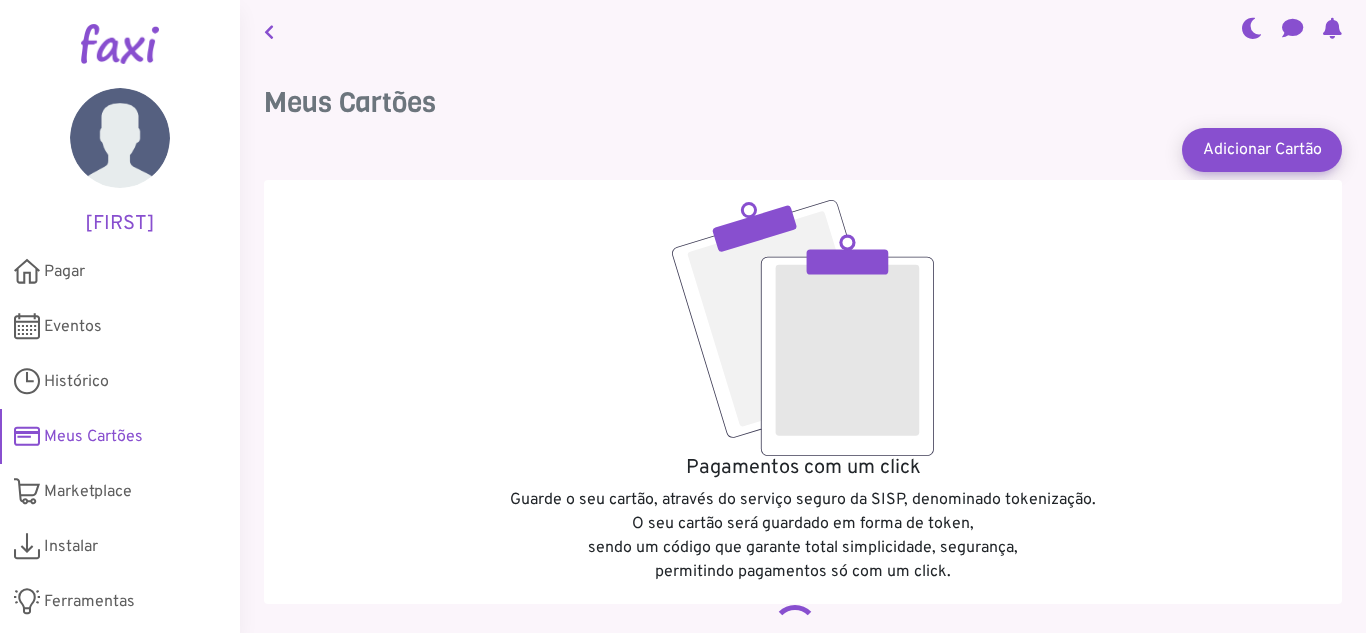 click on "Meus Cartões" at bounding box center (93, 437) 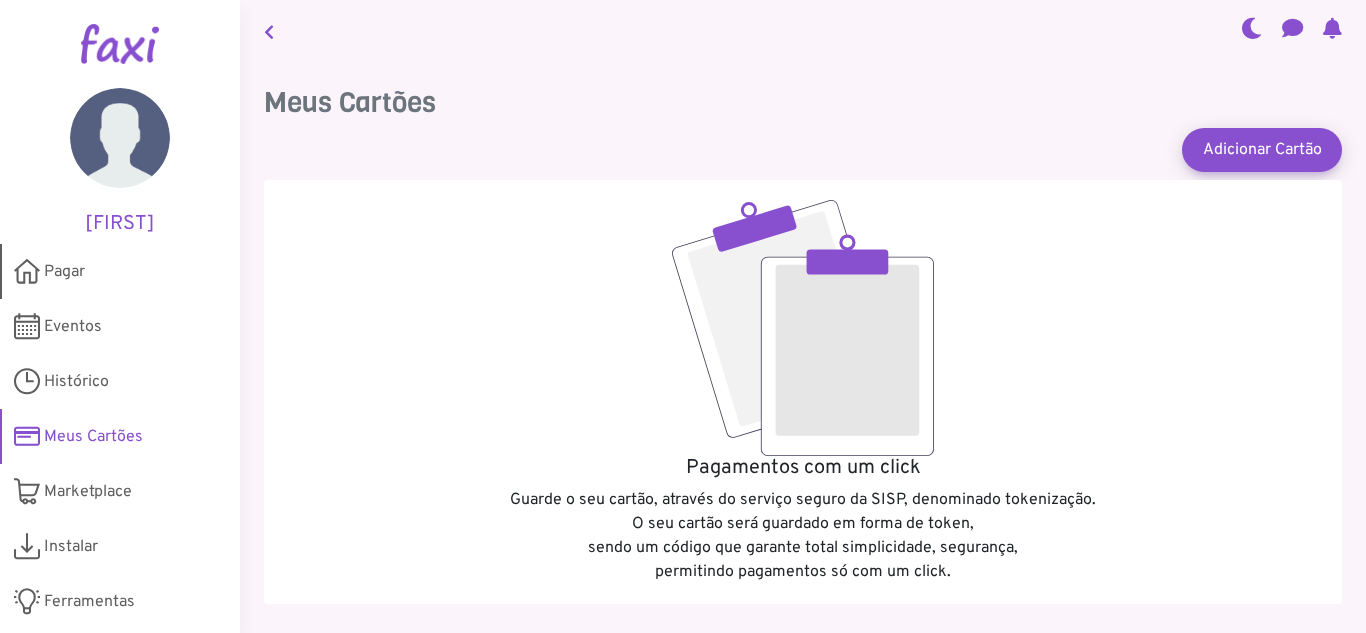 click on "Pagar" at bounding box center [64, 272] 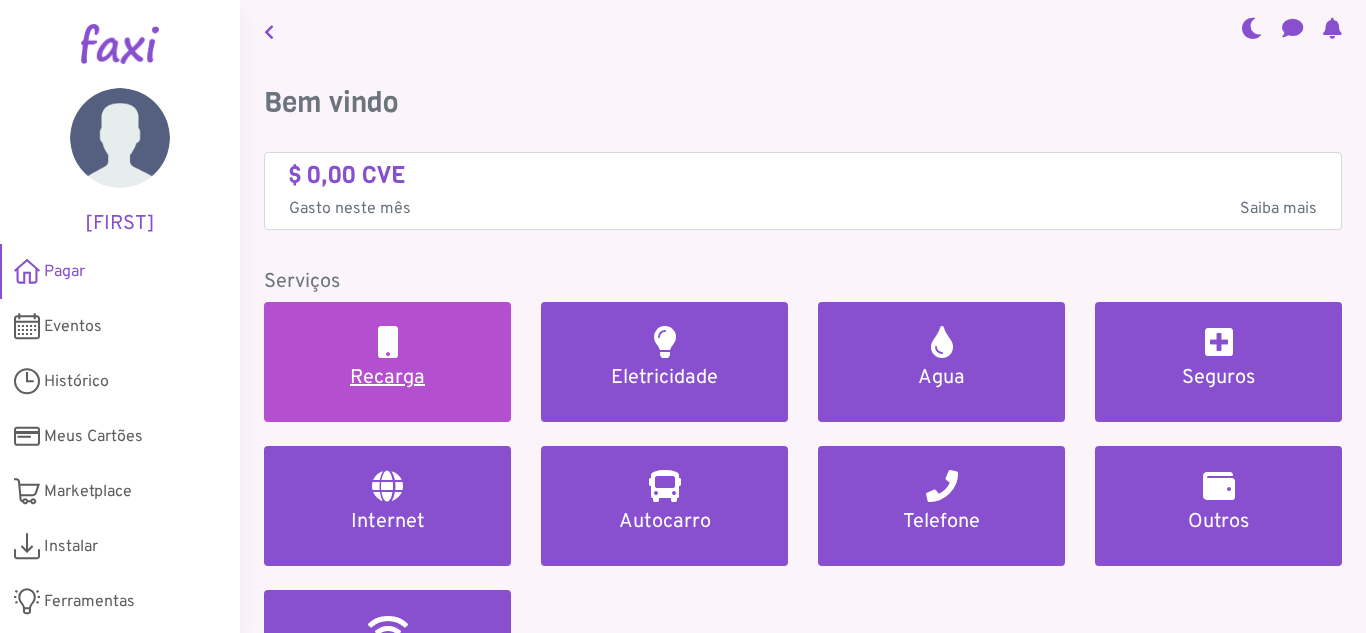 click on "Recarga" at bounding box center (387, 378) 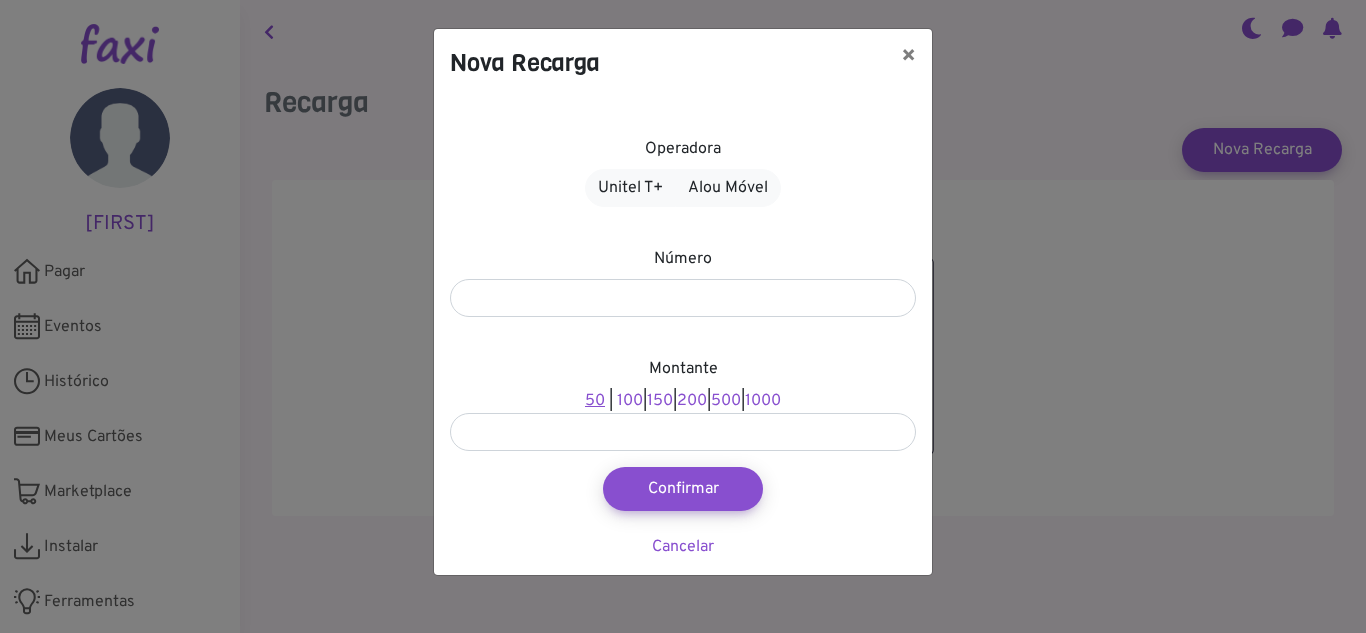 click on "50" at bounding box center (595, 401) 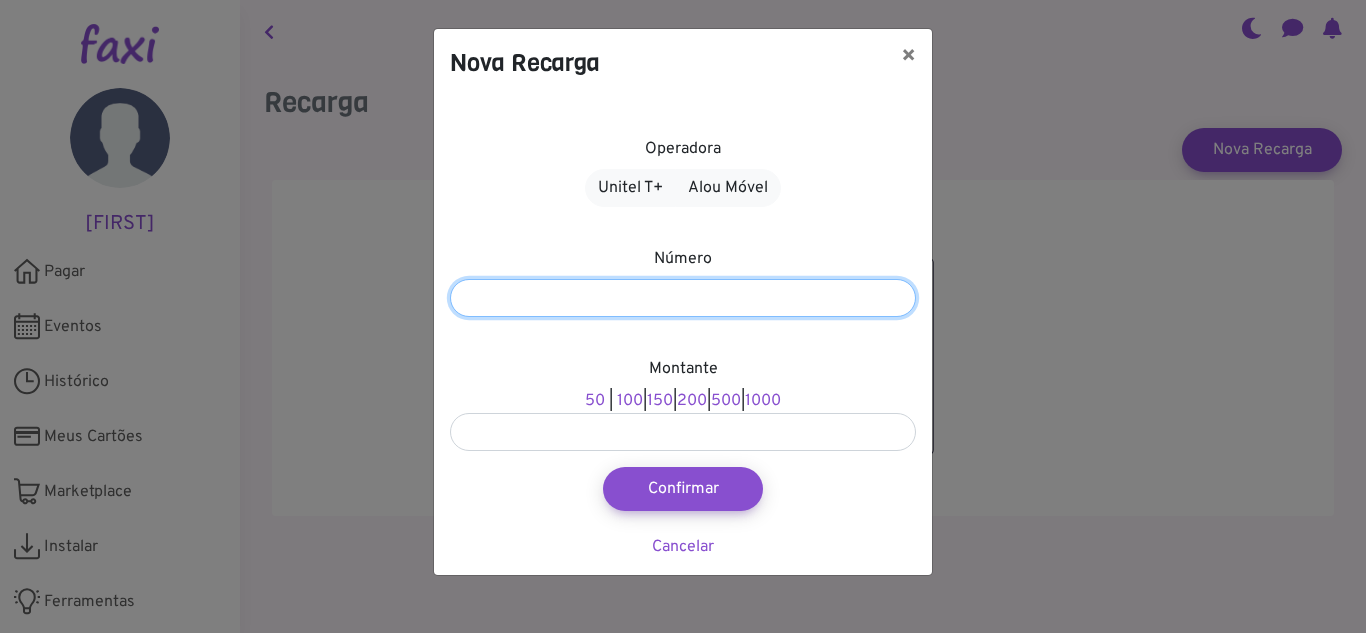 click at bounding box center [683, 298] 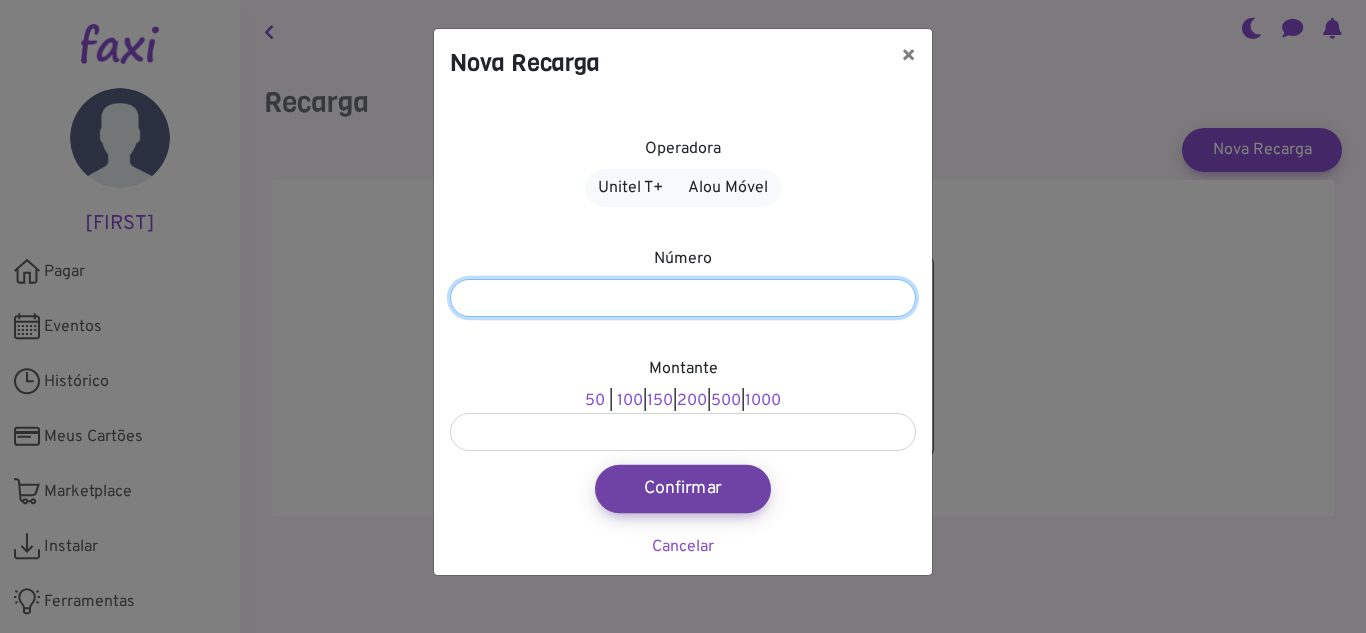 type on "*******" 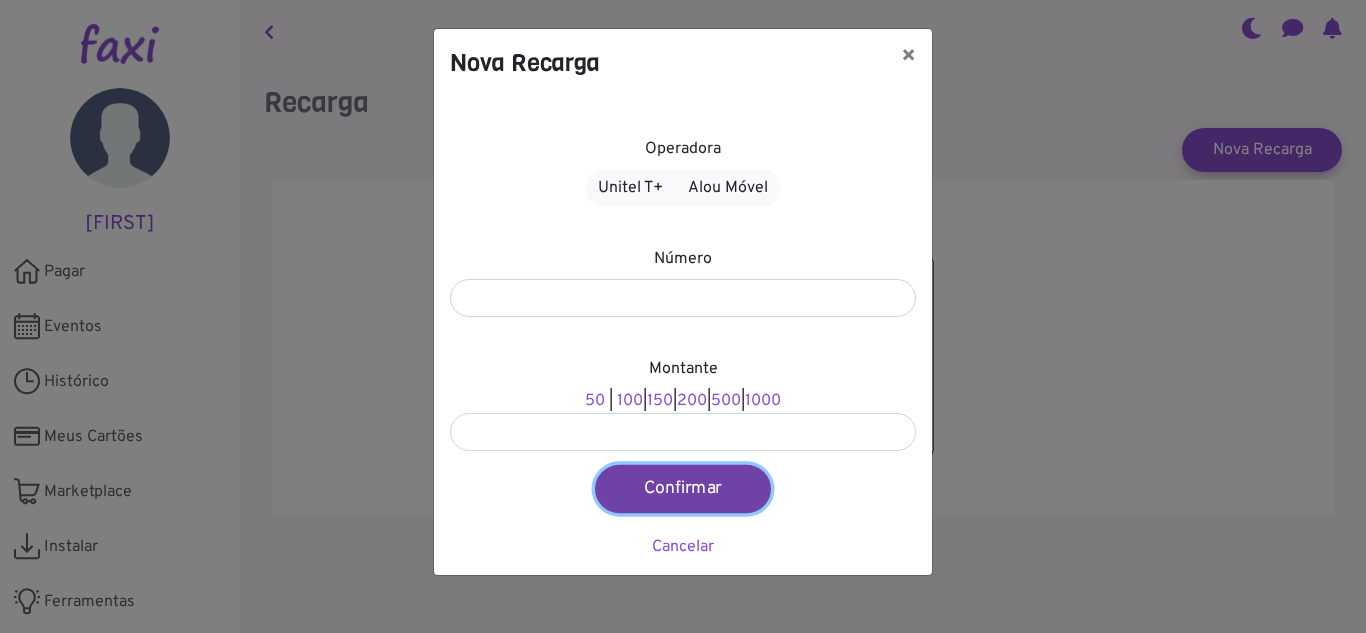 click on "Confirmar" at bounding box center [683, 489] 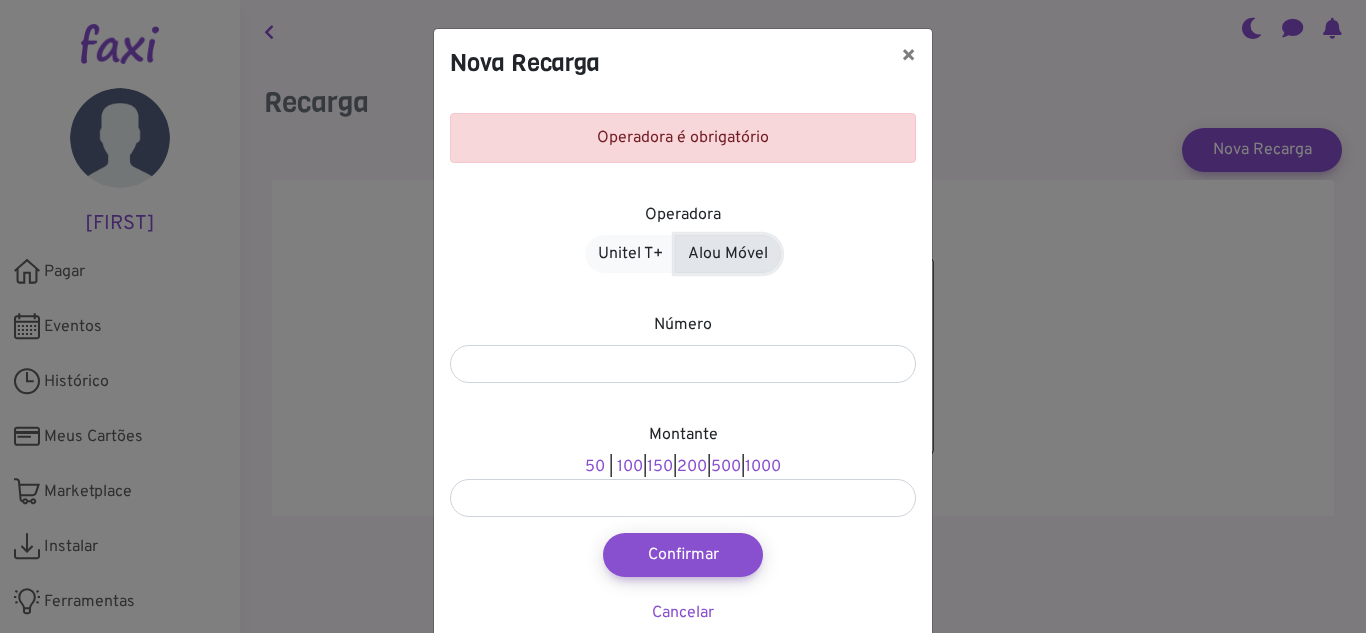 click on "Alou Móvel" at bounding box center (728, 254) 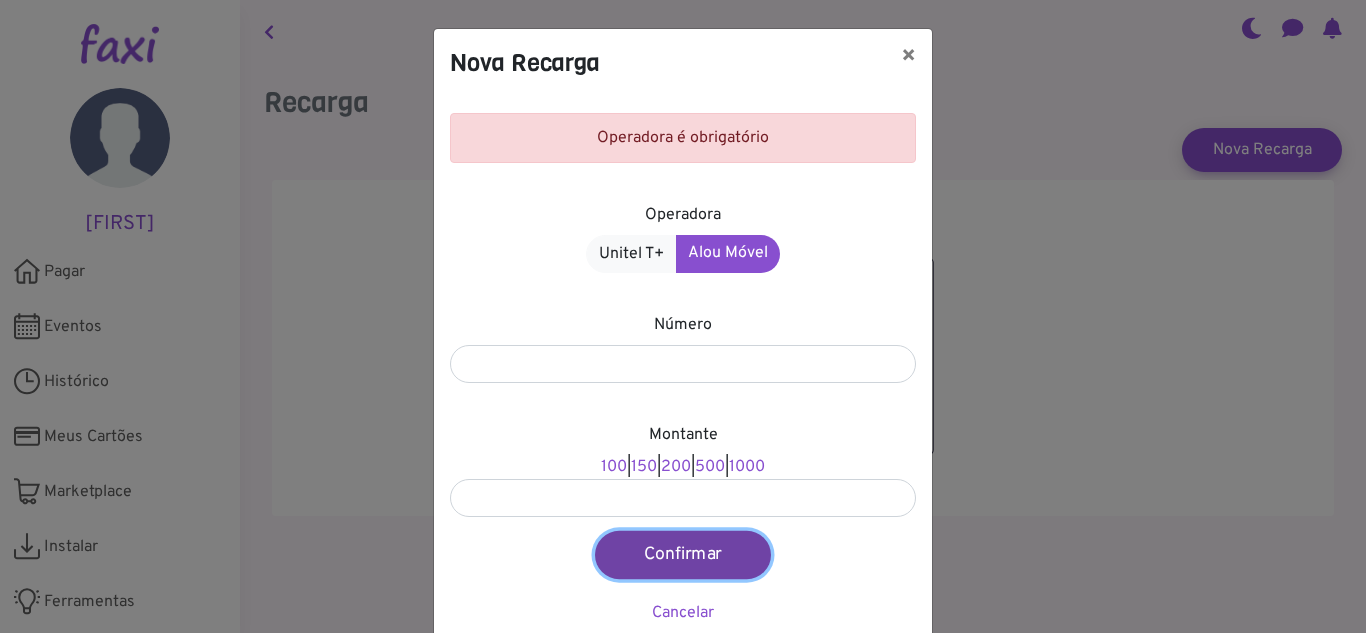 click on "Confirmar" at bounding box center [683, 555] 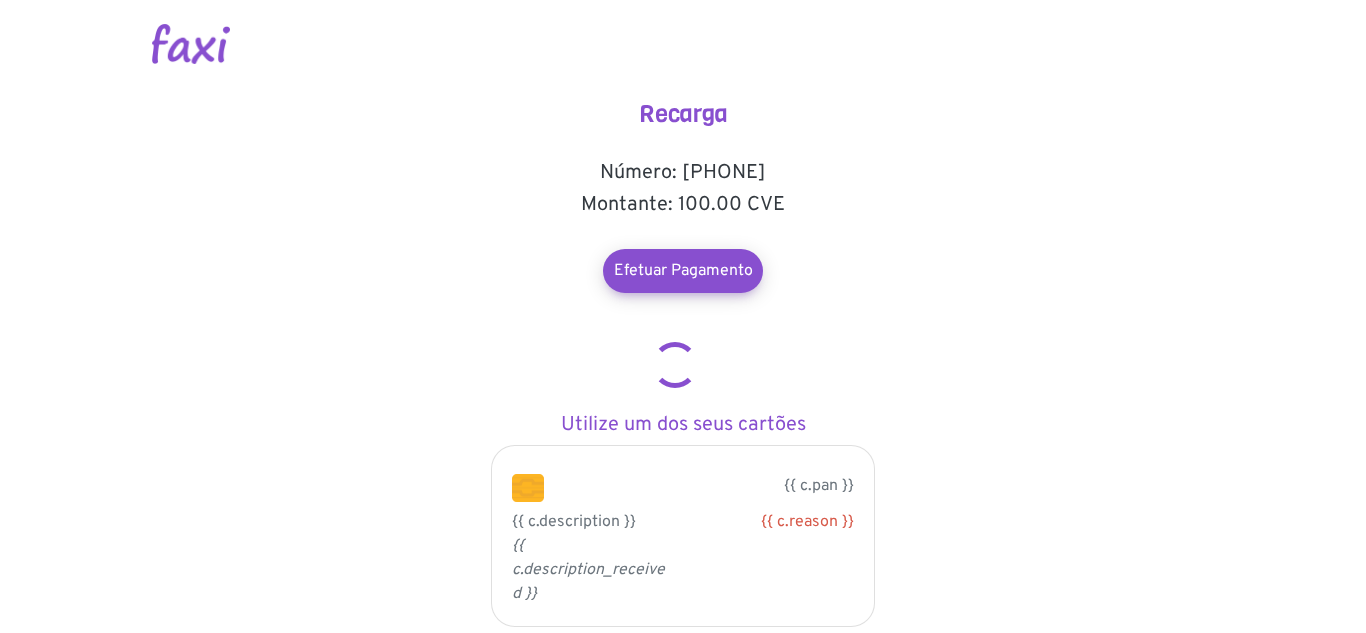 scroll, scrollTop: 0, scrollLeft: 0, axis: both 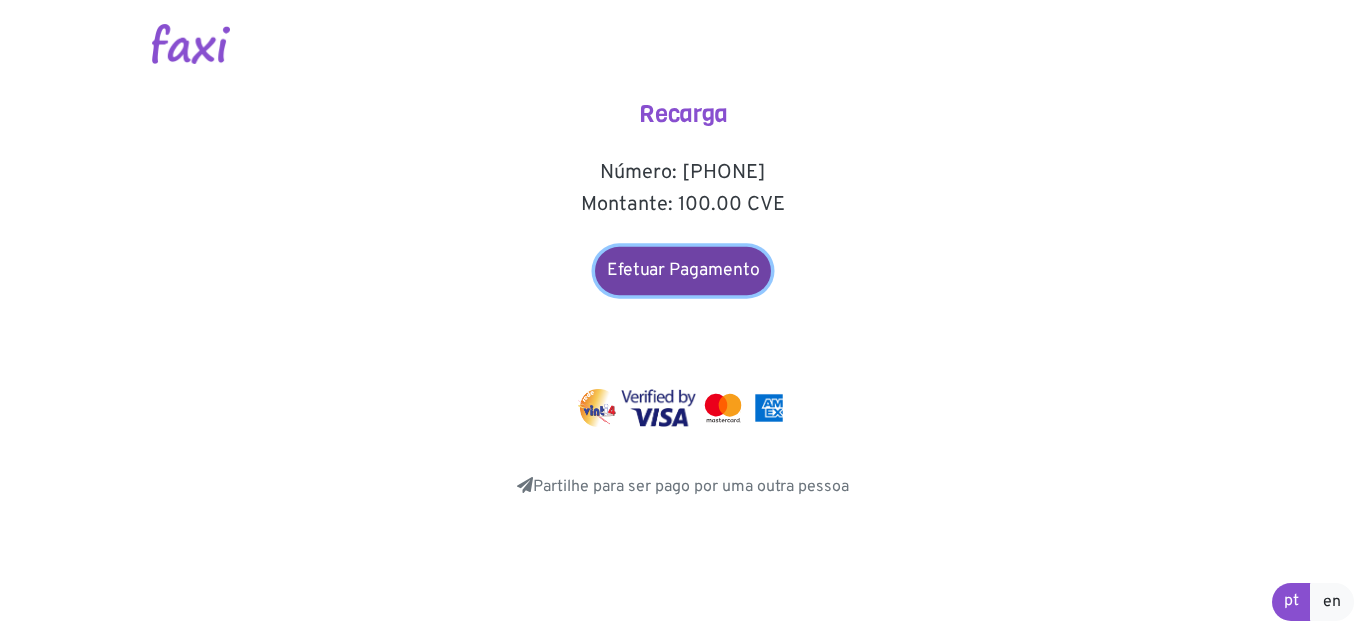 click on "Efetuar Pagamento" at bounding box center [683, 271] 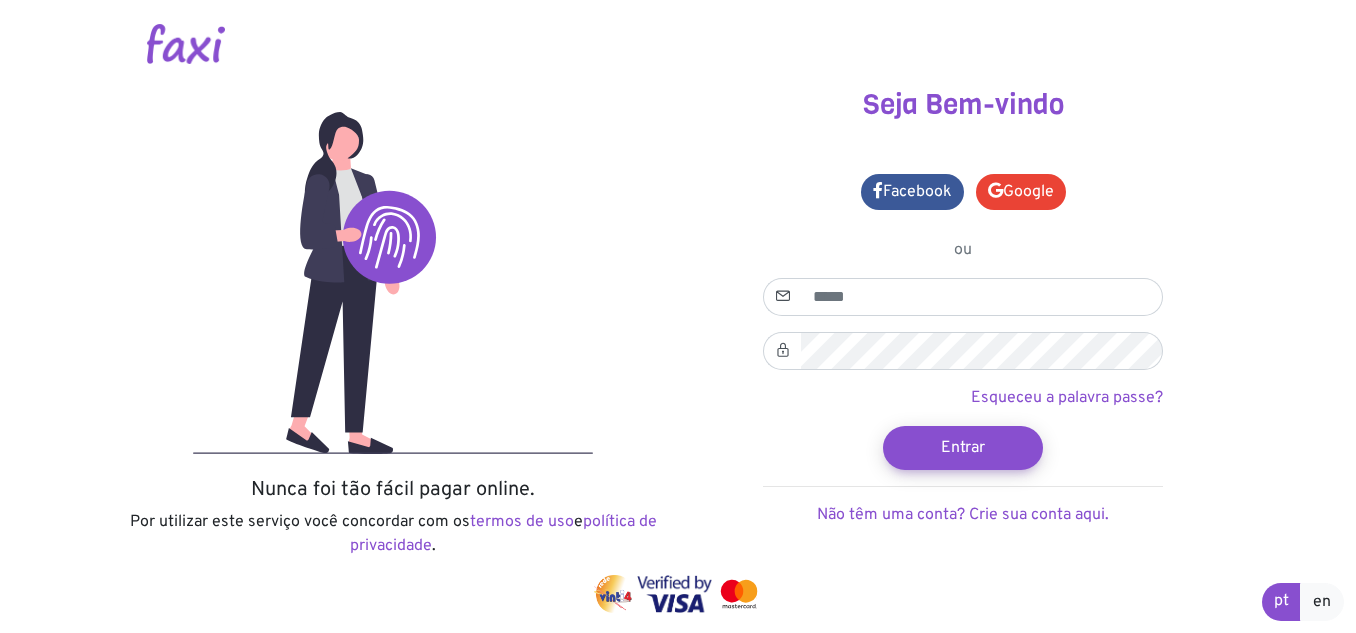scroll, scrollTop: 0, scrollLeft: 0, axis: both 